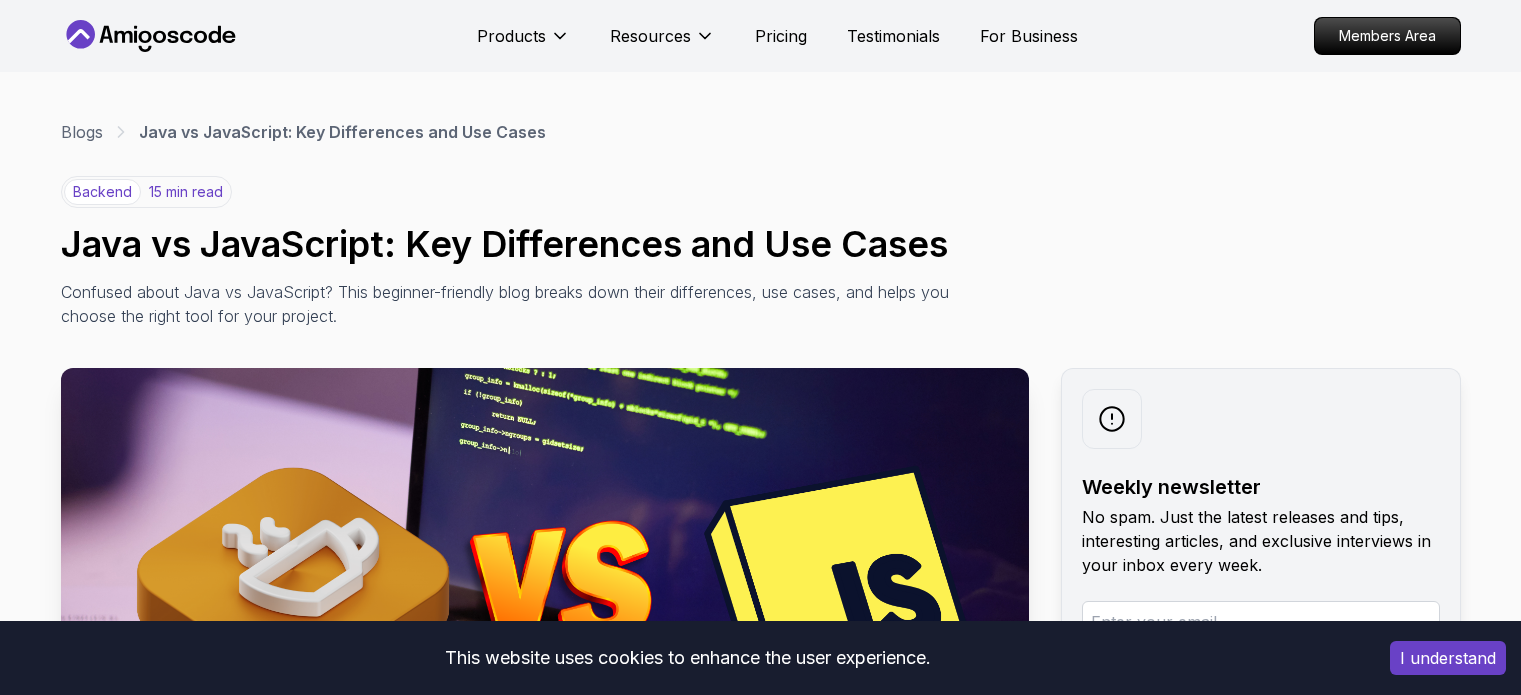 click on "Confused about Java vs JavaScript? This beginner-friendly blog breaks down their differences, use cases, and helps you choose the right tool for your project." at bounding box center (509, 304) 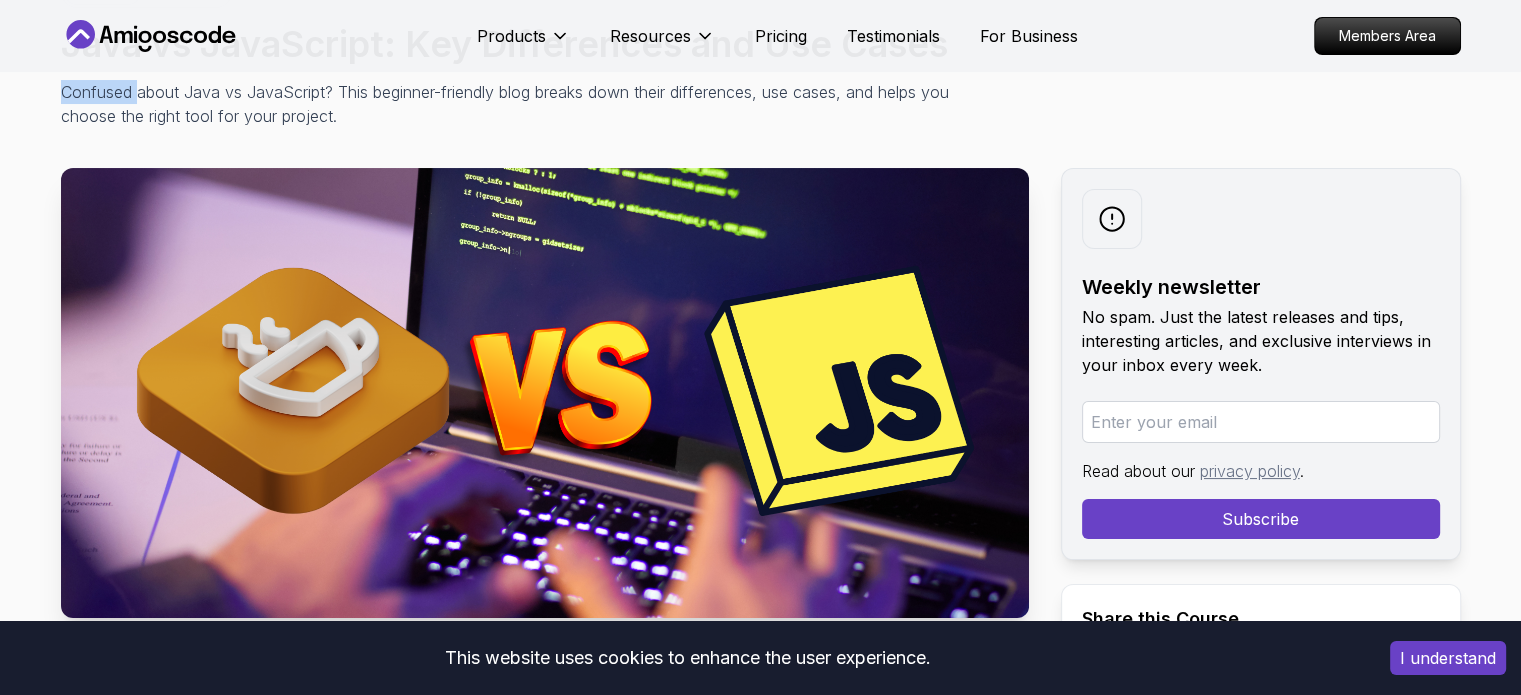 scroll, scrollTop: 0, scrollLeft: 0, axis: both 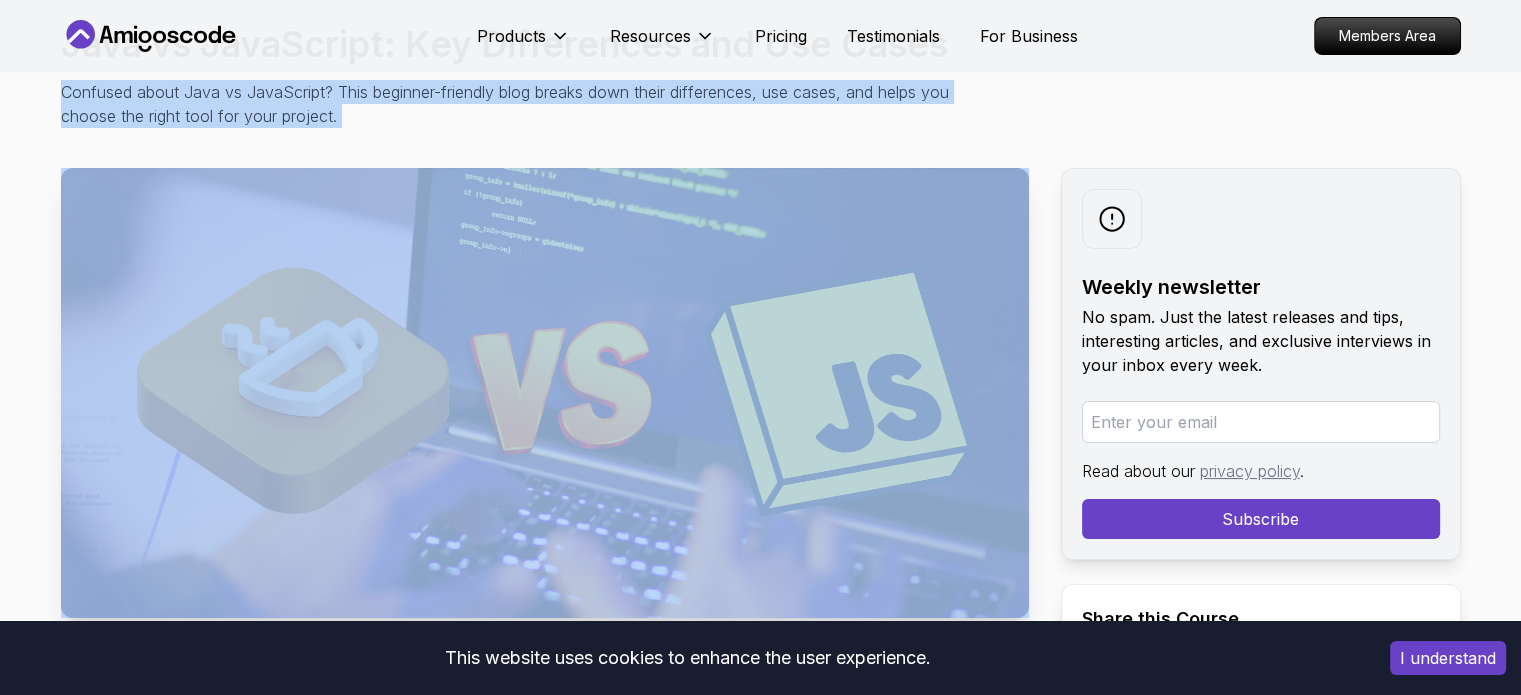 click on "Confused about Java vs JavaScript? This beginner-friendly blog breaks down their differences, use cases, and helps you choose the right tool for your project." at bounding box center [509, 104] 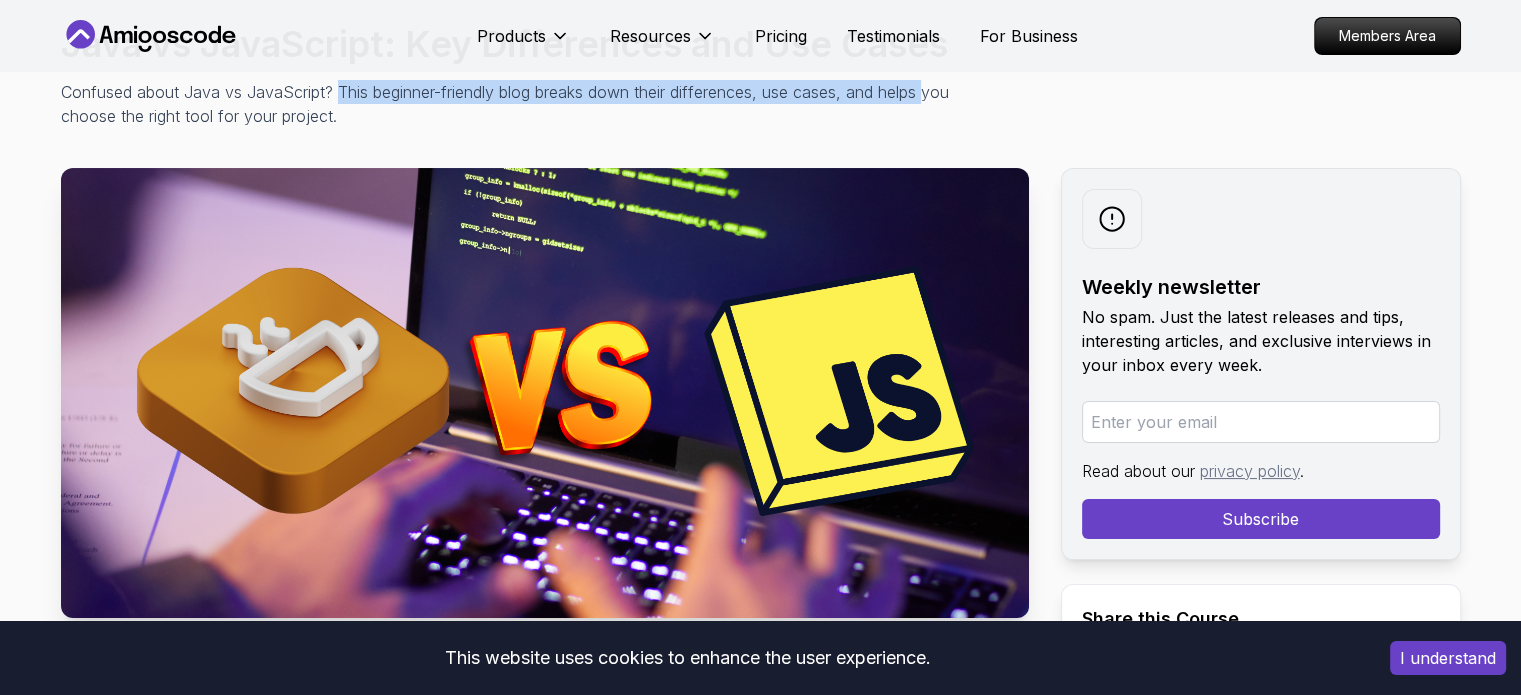 drag, startPoint x: 309, startPoint y: 87, endPoint x: 52, endPoint y: 106, distance: 257.7014 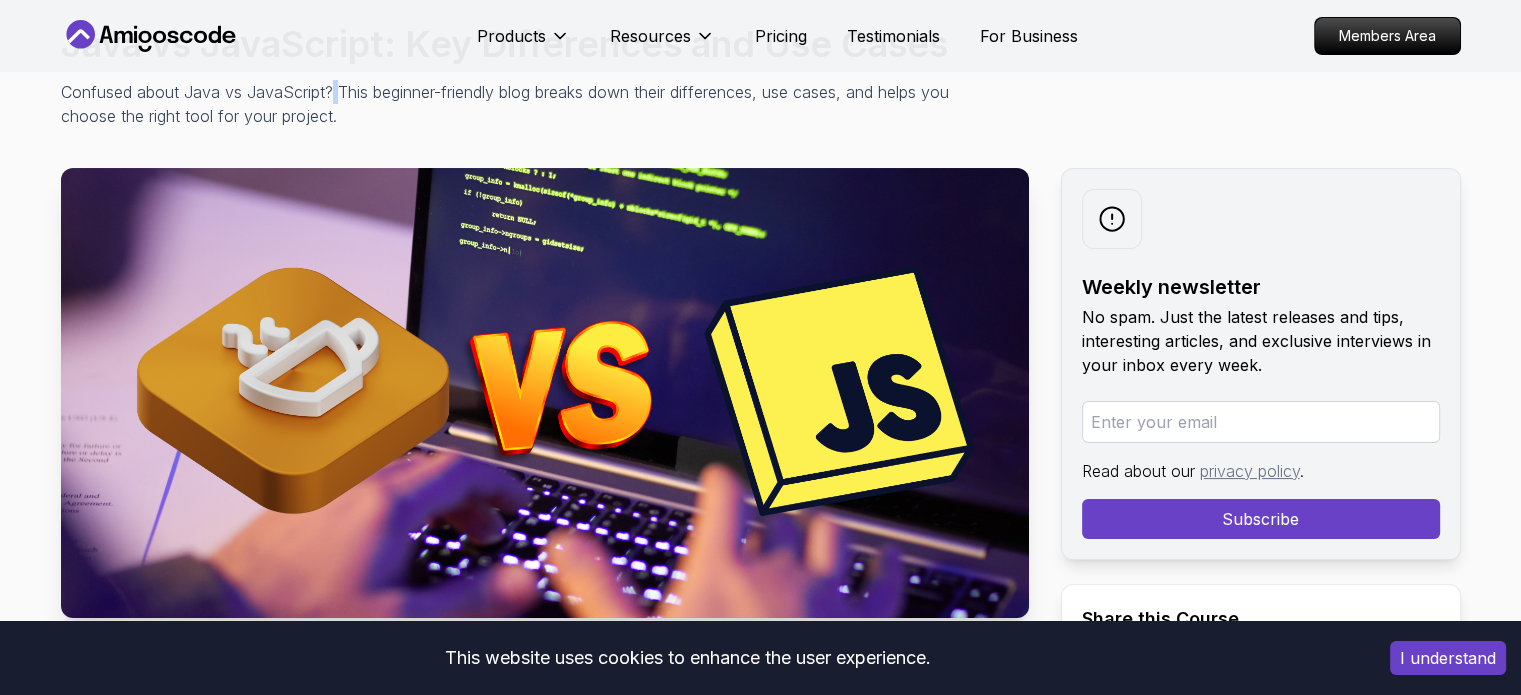 click on "Confused about Java vs JavaScript? This beginner-friendly blog breaks down their differences, use cases, and helps you choose the right tool for your project." at bounding box center (509, 104) 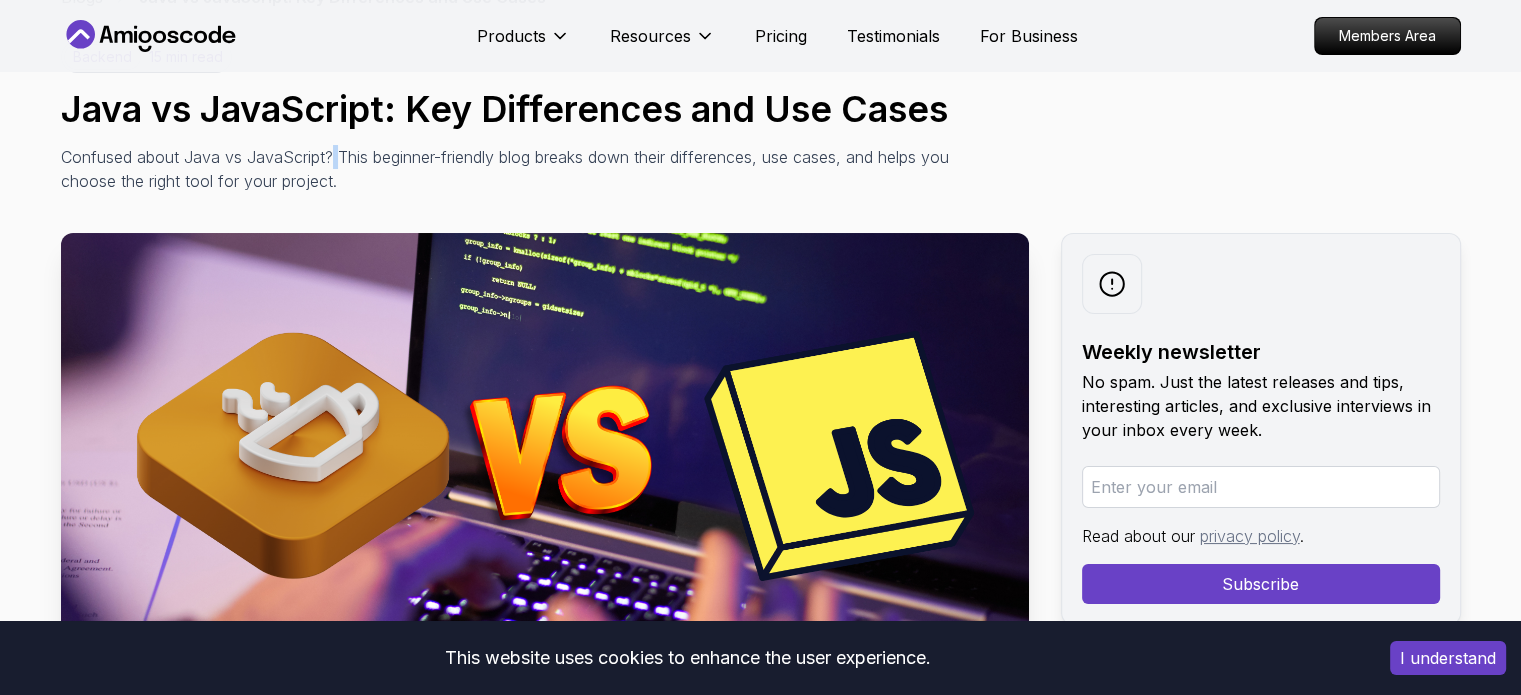 scroll, scrollTop: 100, scrollLeft: 0, axis: vertical 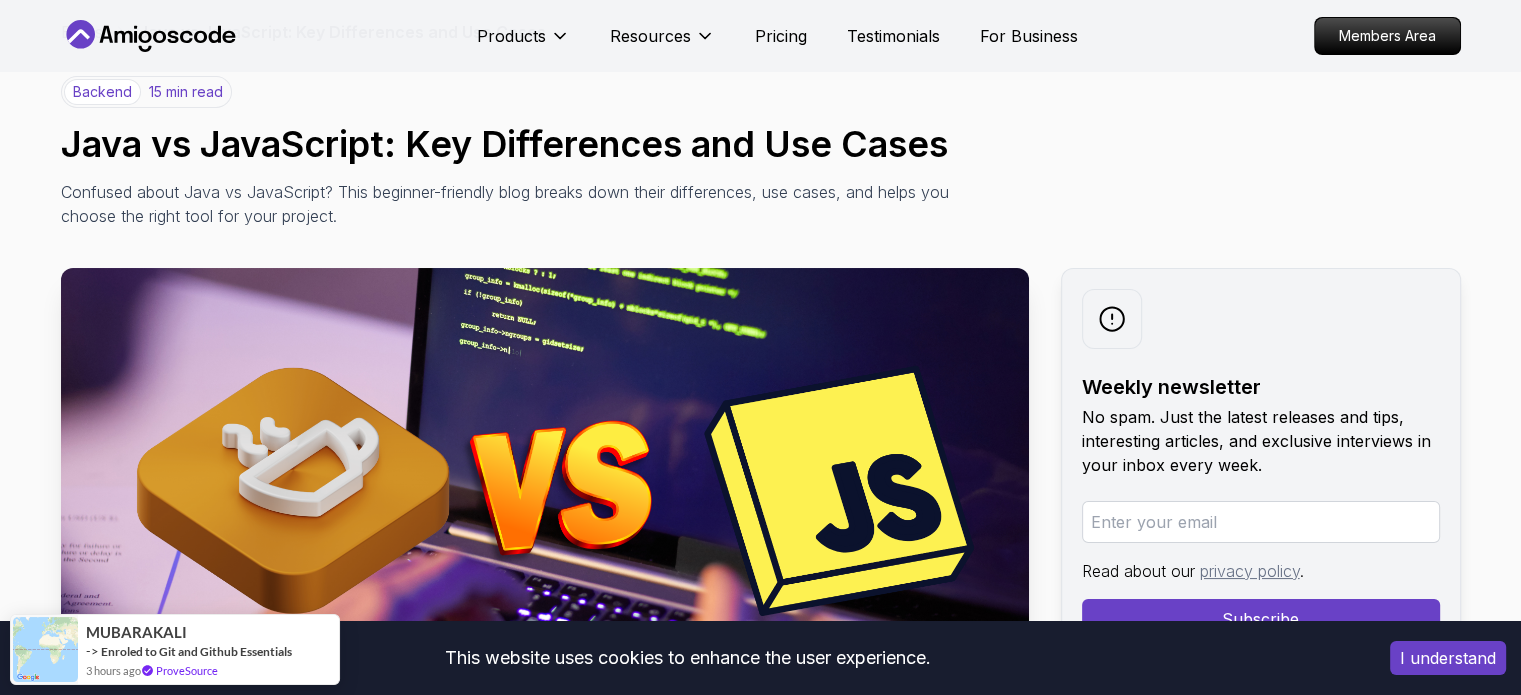 click on "Confused about Java vs JavaScript? This beginner-friendly blog breaks down their differences, use cases, and helps you choose the right tool for your project." at bounding box center (509, 204) 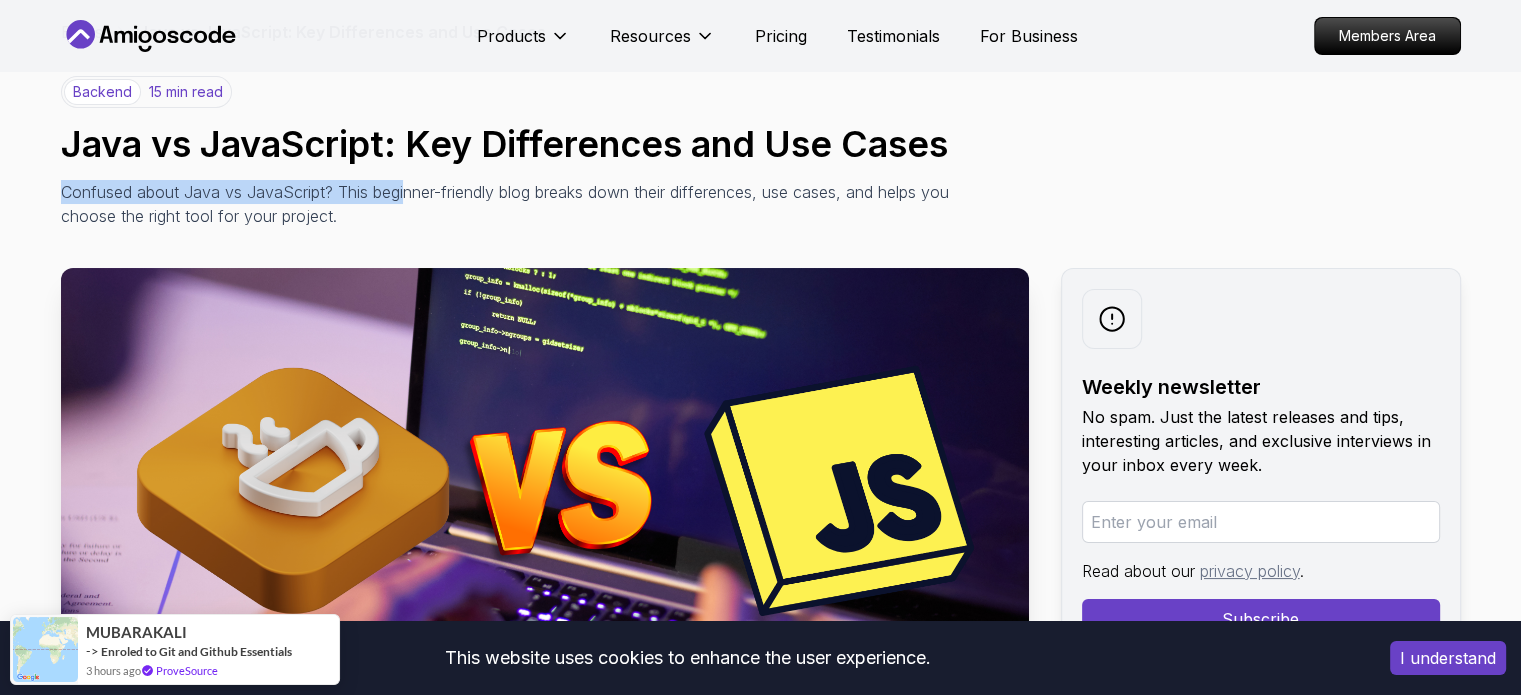 drag, startPoint x: 408, startPoint y: 203, endPoint x: 36, endPoint y: 191, distance: 372.1935 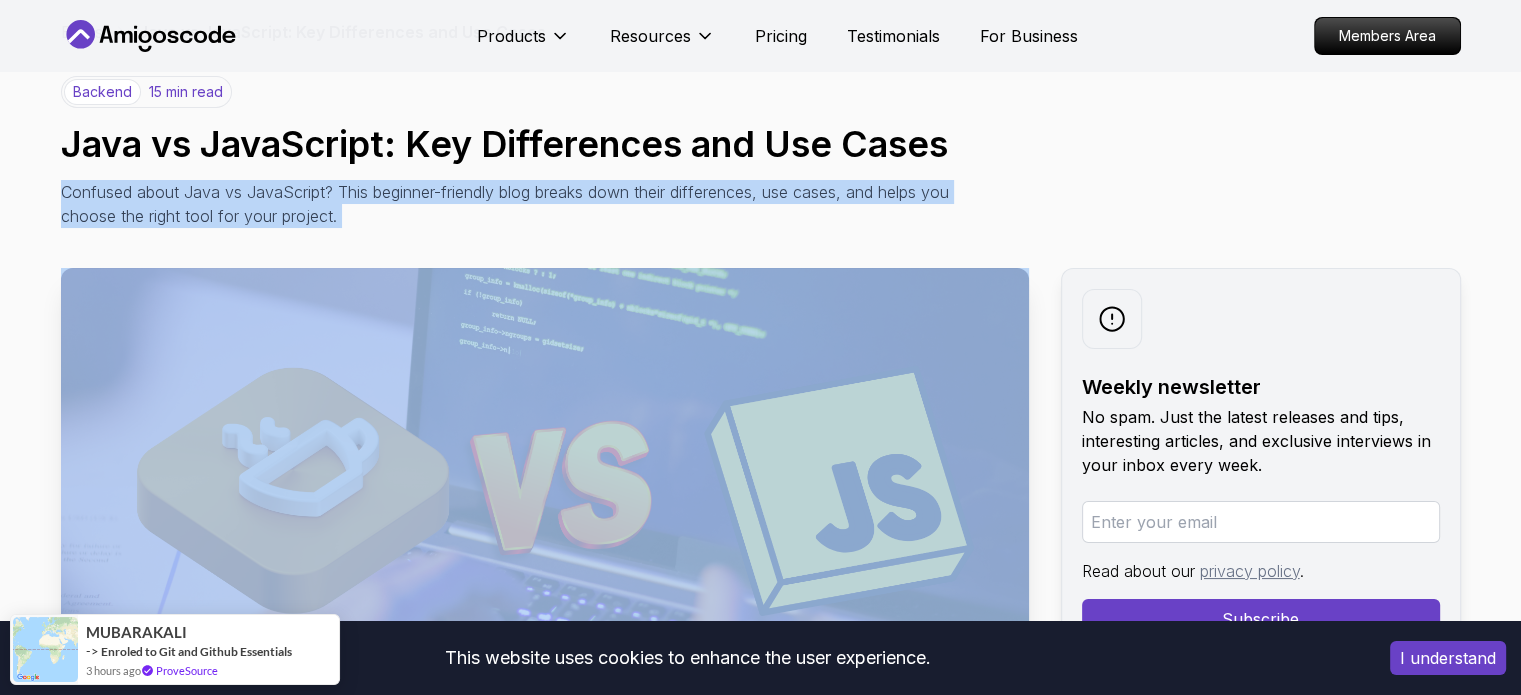 click on "Blogs Java vs JavaScript: Key Differences and Use Cases backend 15 min read Java vs JavaScript: Key Differences and Use Cases Confused about Java vs JavaScript? This beginner-friendly blog breaks down their differences, use cases, and helps you choose the right tool for your project. Weekly newsletter No spam. Just the latest releases and tips, interesting articles, and exclusive interviews in your inbox every week. Read about our   privacy policy . Subscribe Share this Course or Copy link Published By:  [PERSON_NAME]  |   Date:  [DATE] Introduction
The confusion between these languages is understandable, especially for beginners. Both are widely used in software development, both have large communities and ecosystems, and both can be used for building web applications. However, understanding their fundamental differences is crucial for making informed decisions about which language to learn or use for your projects.
Table of Contents
What's the Big Difference?
Historical Context" at bounding box center [760, 9545] 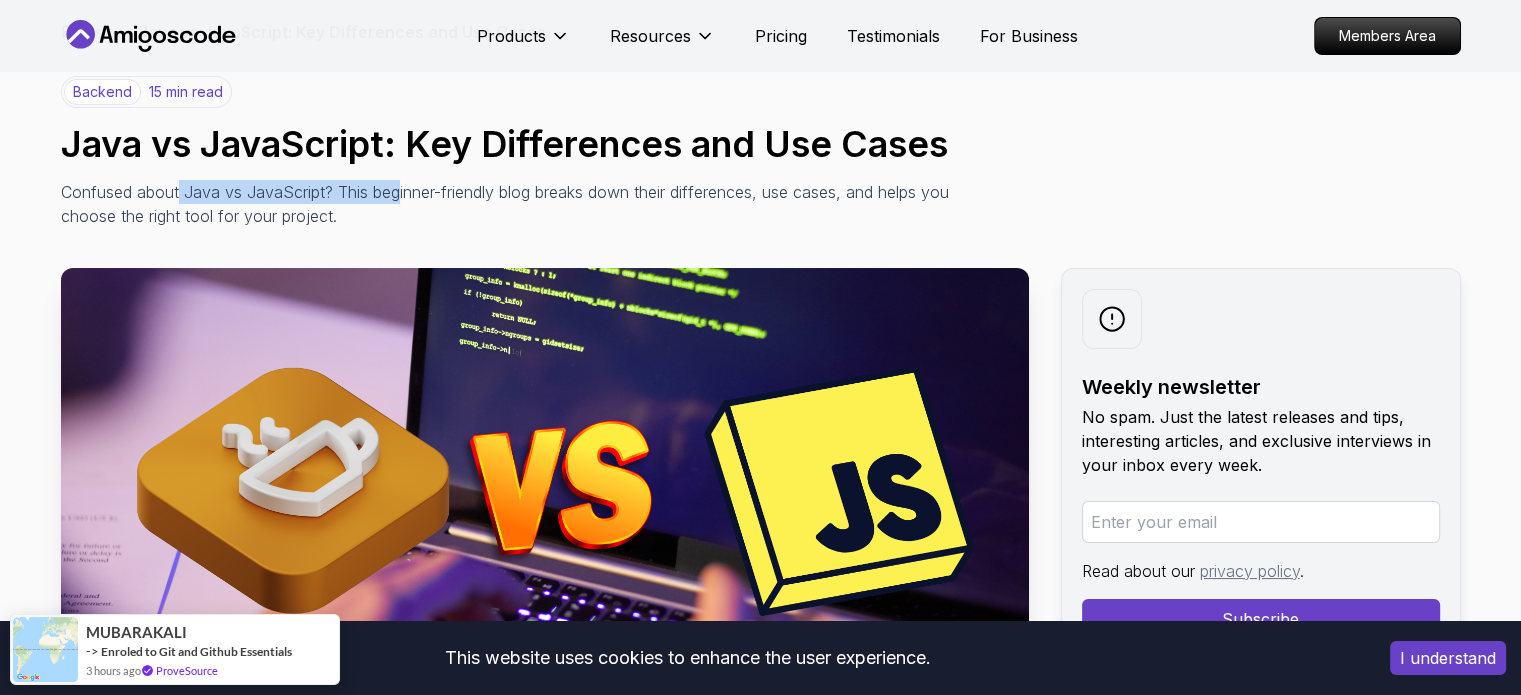 drag, startPoint x: 396, startPoint y: 201, endPoint x: 175, endPoint y: 196, distance: 221.05655 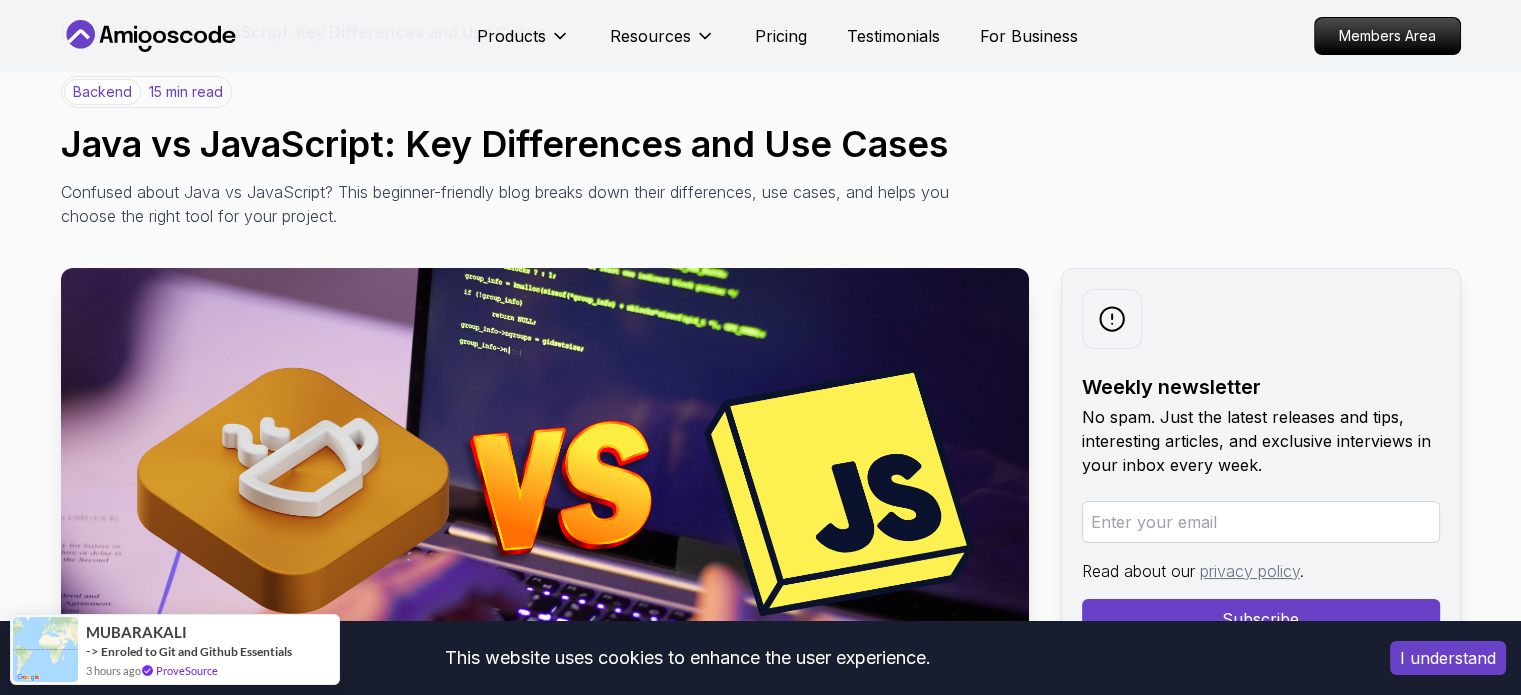 click on "Confused about Java vs JavaScript? This beginner-friendly blog breaks down their differences, use cases, and helps you choose the right tool for your project." at bounding box center (509, 204) 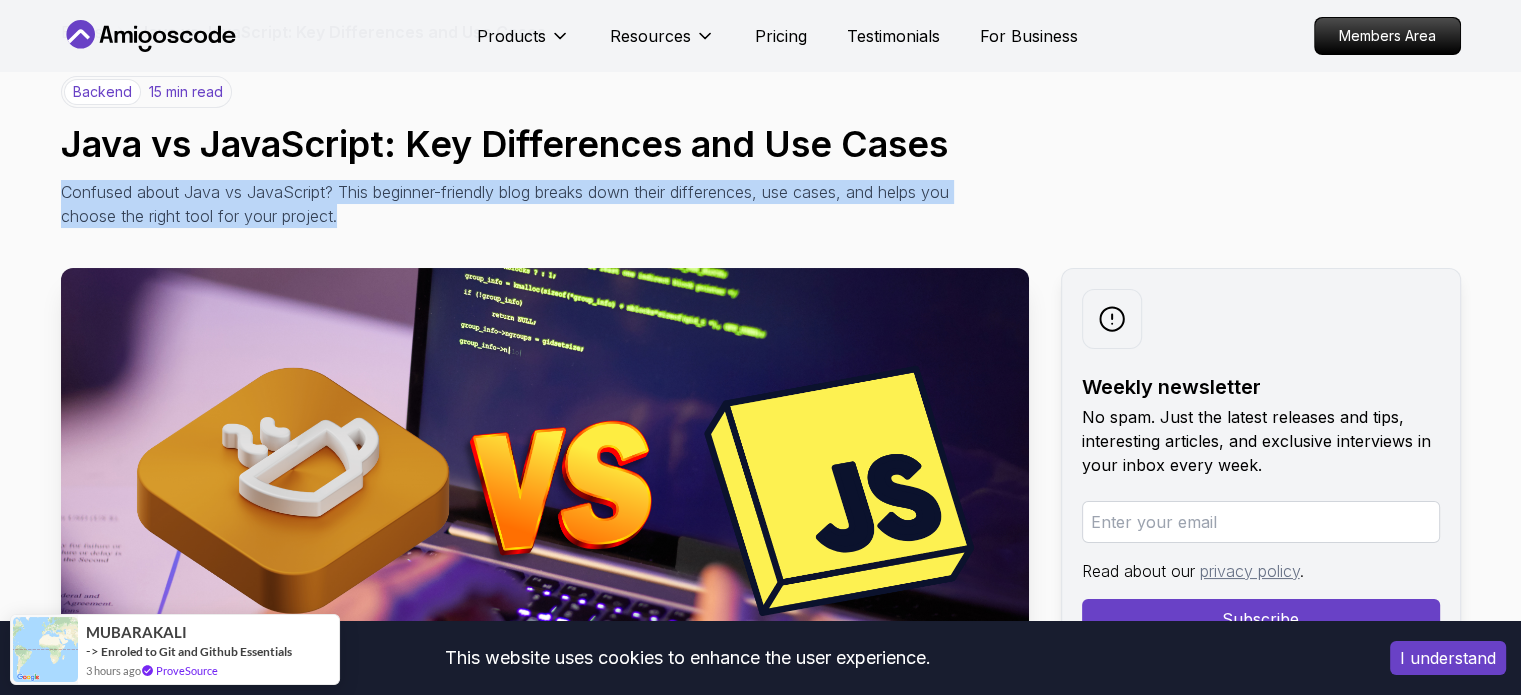 drag, startPoint x: 377, startPoint y: 220, endPoint x: 12, endPoint y: 190, distance: 366.2308 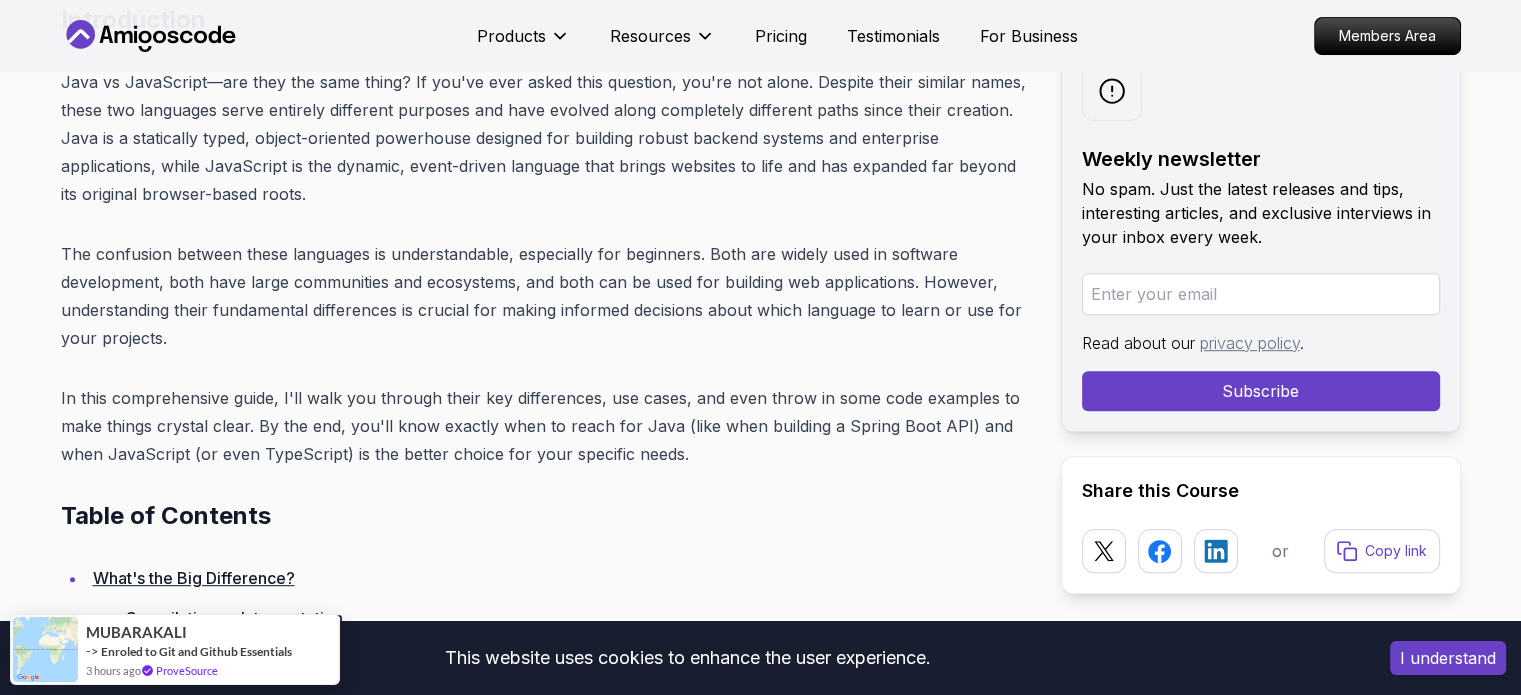 scroll, scrollTop: 800, scrollLeft: 0, axis: vertical 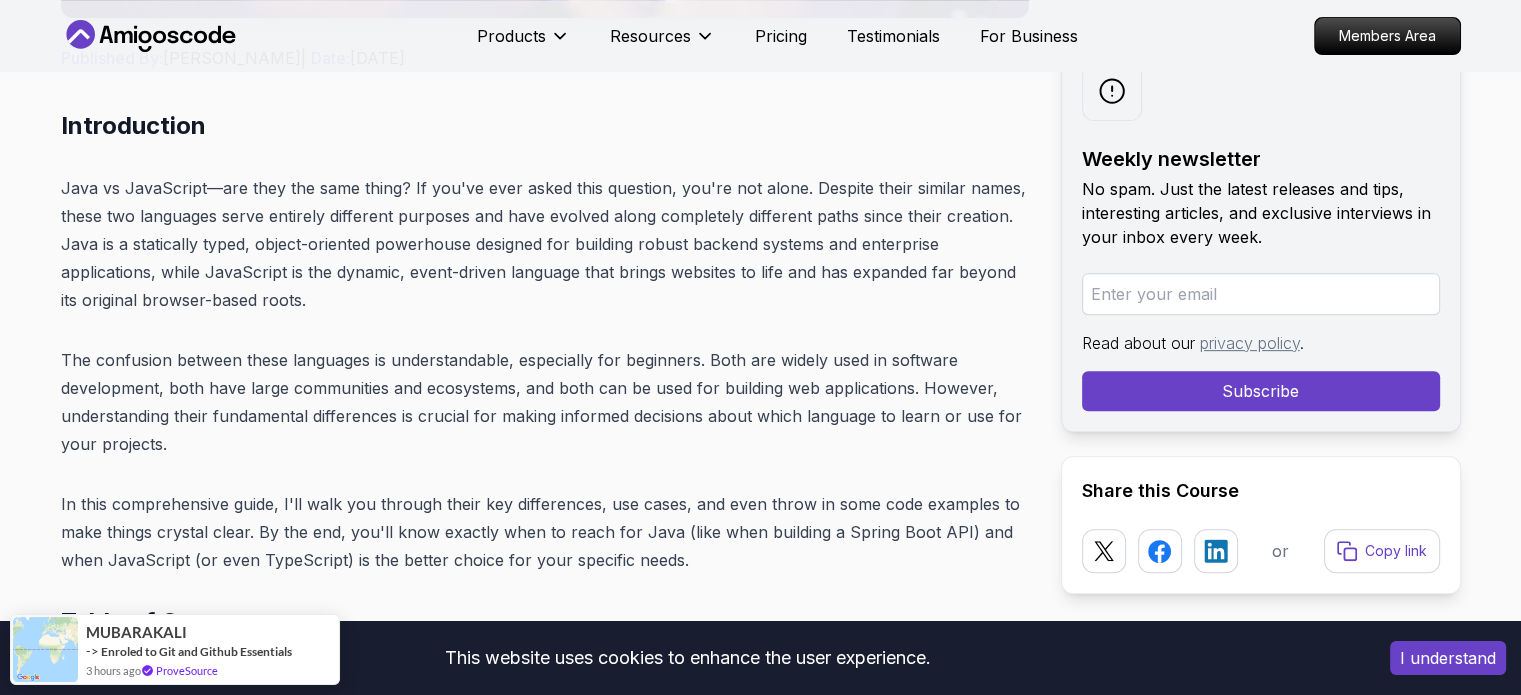 click on "Java vs JavaScript—are they the same thing? If you've ever asked this question, you're not alone. Despite their similar names, these two languages serve entirely different purposes and have evolved along completely different paths since their creation. Java is a statically typed, object-oriented powerhouse designed for building robust backend systems and enterprise applications, while JavaScript is the dynamic, event-driven language that brings websites to life and has expanded far beyond its original browser-based roots." at bounding box center (545, 244) 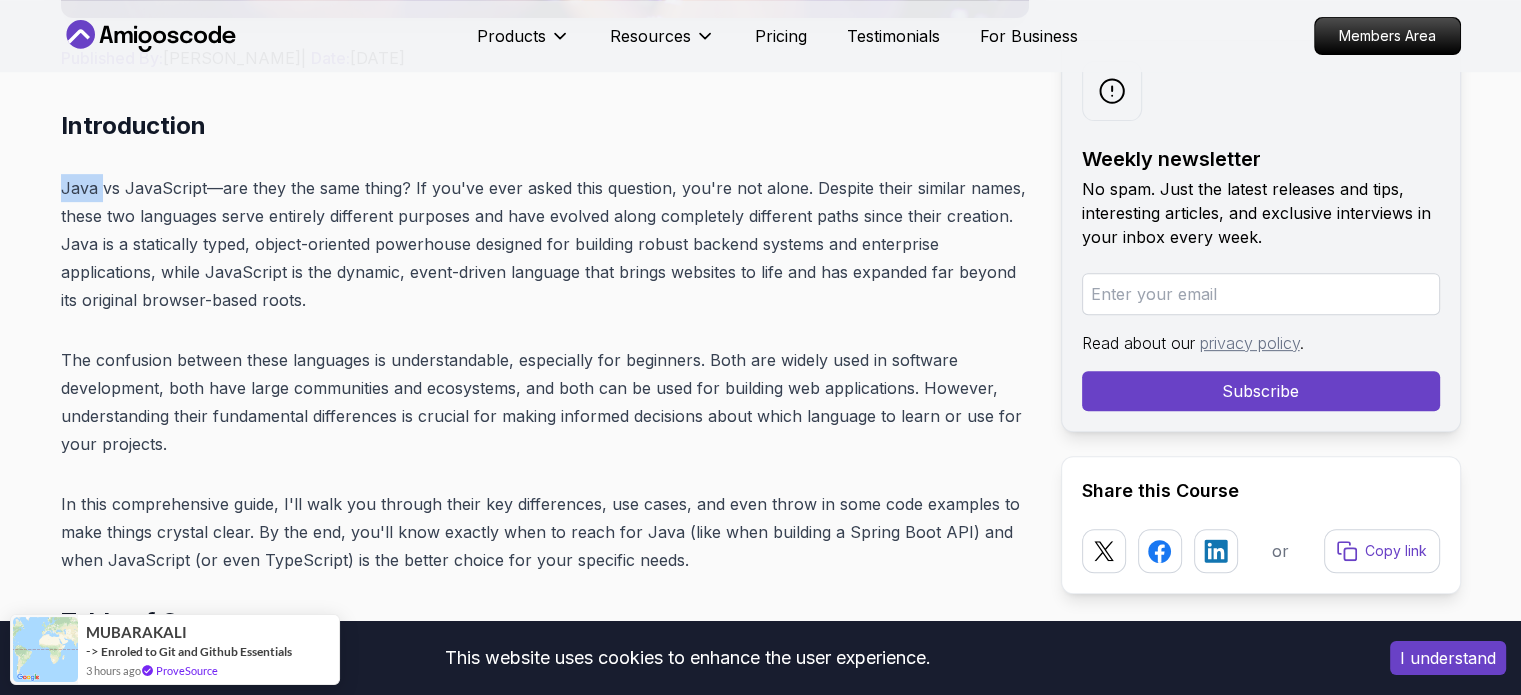 click on "Java vs JavaScript—are they the same thing? If you've ever asked this question, you're not alone. Despite their similar names, these two languages serve entirely different purposes and have evolved along completely different paths since their creation. Java is a statically typed, object-oriented powerhouse designed for building robust backend systems and enterprise applications, while JavaScript is the dynamic, event-driven language that brings websites to life and has expanded far beyond its original browser-based roots." at bounding box center [545, 244] 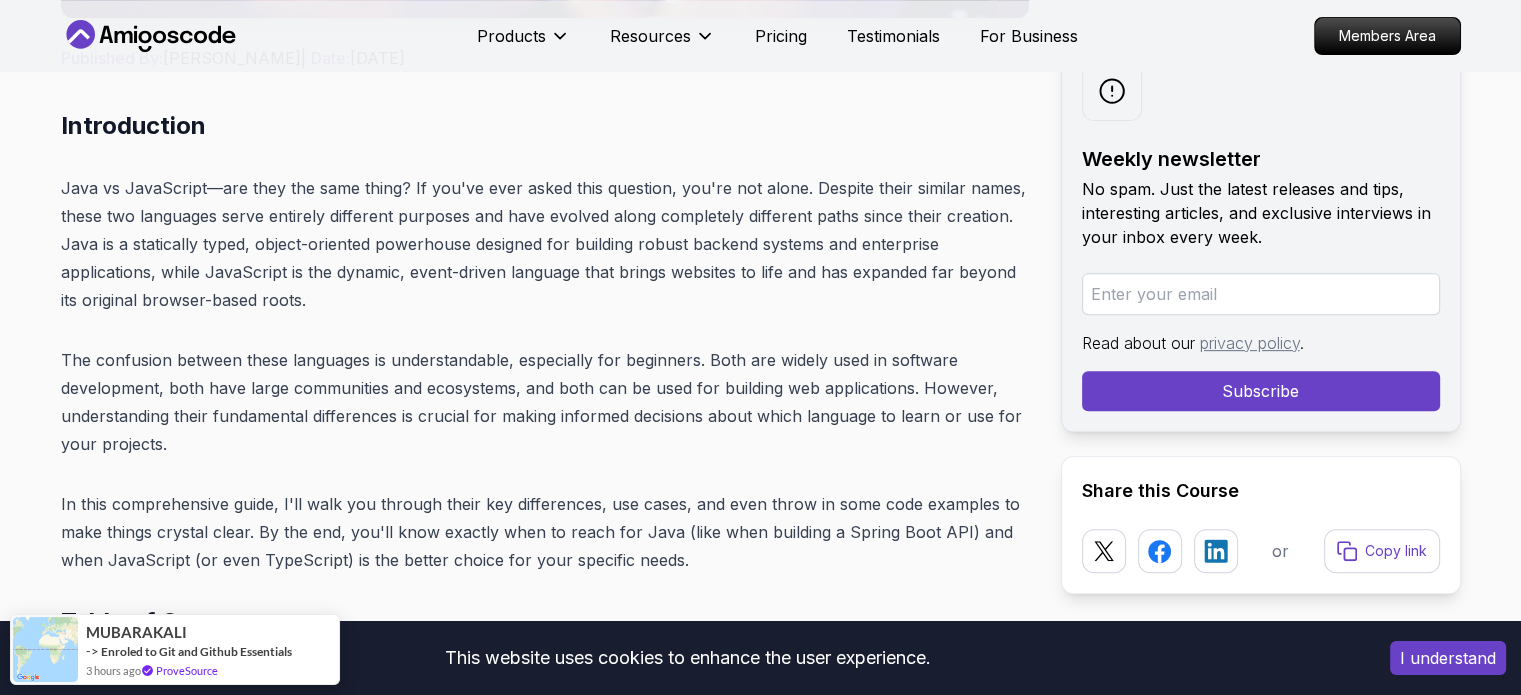 click on "Java vs JavaScript—are they the same thing? If you've ever asked this question, you're not alone. Despite their similar names, these two languages serve entirely different purposes and have evolved along completely different paths since their creation. Java is a statically typed, object-oriented powerhouse designed for building robust backend systems and enterprise applications, while JavaScript is the dynamic, event-driven language that brings websites to life and has expanded far beyond its original browser-based roots." at bounding box center (545, 244) 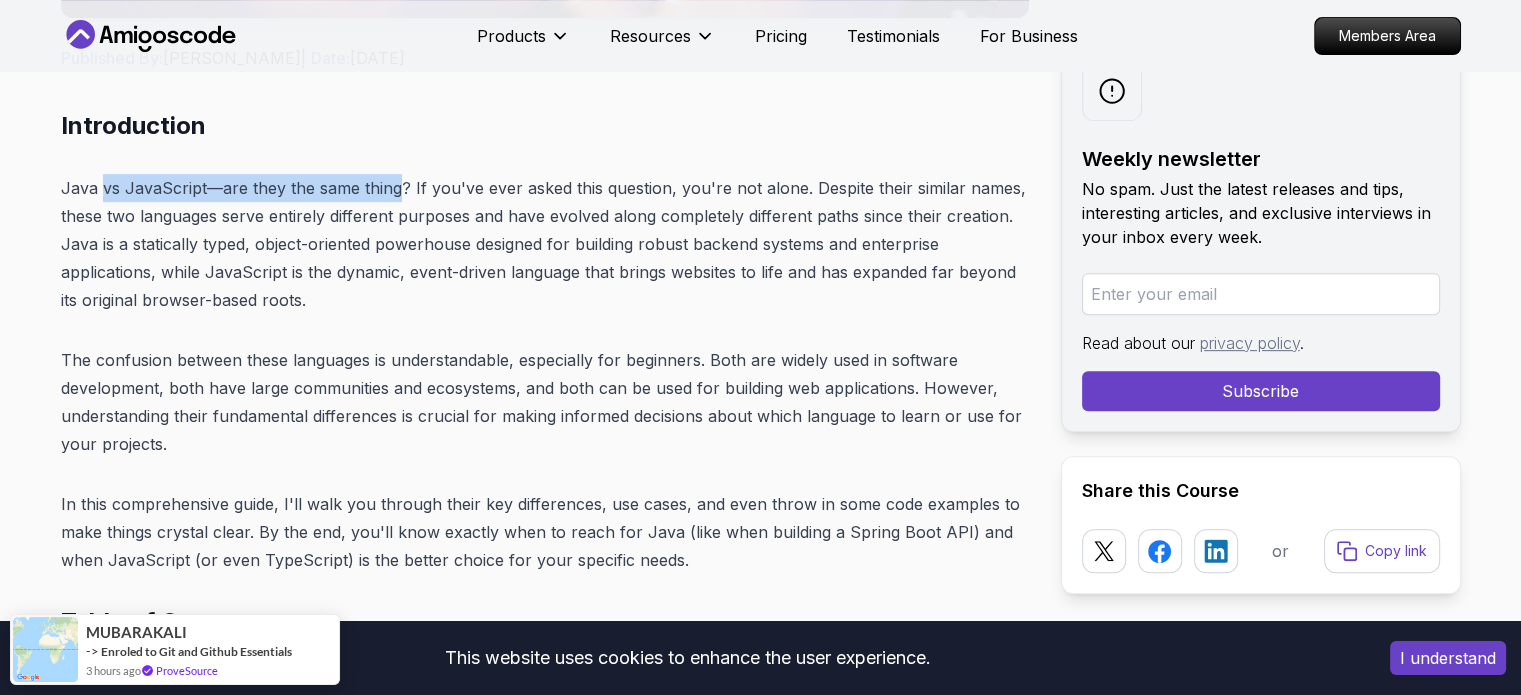 drag, startPoint x: 368, startPoint y: 187, endPoint x: 107, endPoint y: 178, distance: 261.15512 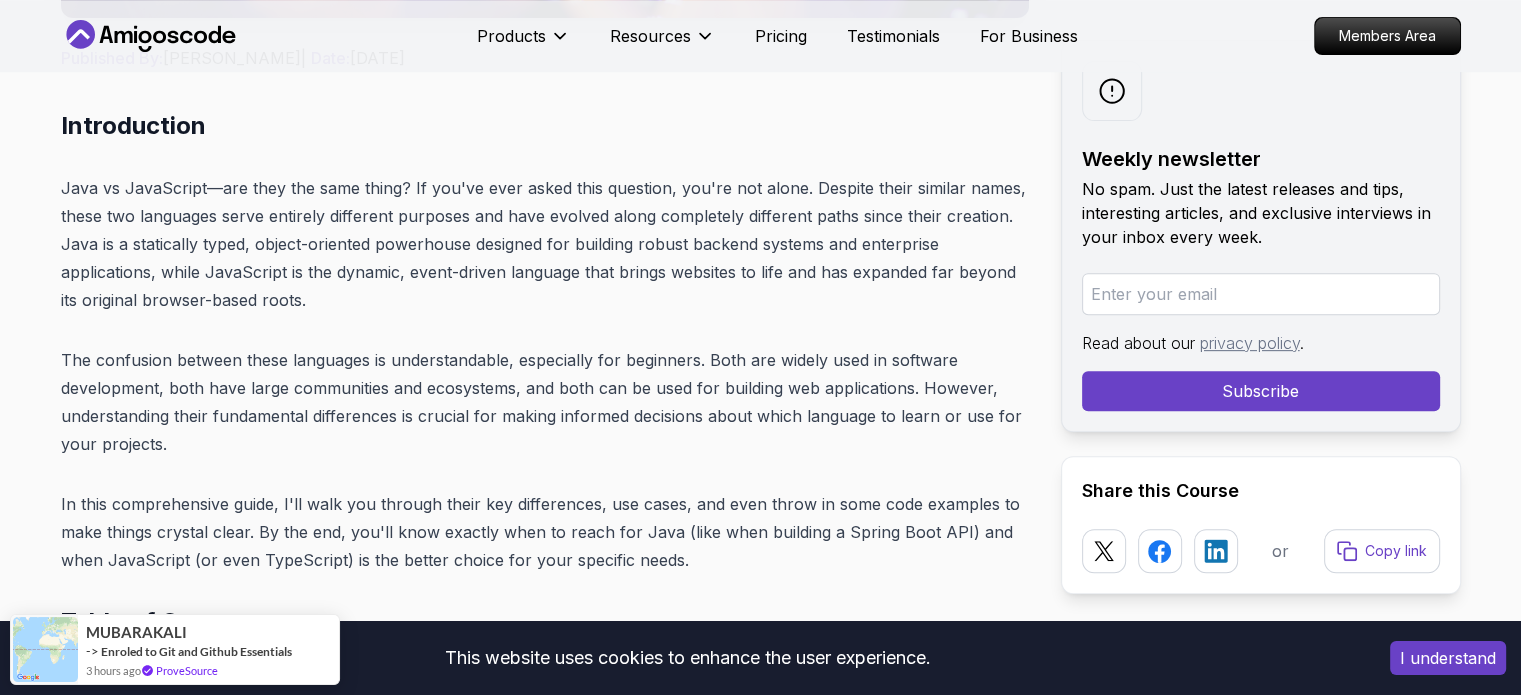 click on "Introduction
Java vs JavaScript—are they the same thing? If you've ever asked this question, you're not alone. Despite their similar names, these two languages serve entirely different purposes and have evolved along completely different paths since their creation. Java is a statically typed, object-oriented powerhouse designed for building robust backend systems and enterprise applications, while JavaScript is the dynamic, event-driven language that brings websites to life and has expanded far beyond its original browser-based roots.
The confusion between these languages is understandable, especially for beginners. Both are widely used in software development, both have large communities and ecosystems, and both can be used for building web applications. However, understanding their fundamental differences is crucial for making informed decisions about which language to learn or use for your projects.
Table of Contents
What's the Big Difference?
Compilation vs Interpretation" at bounding box center (545, 9200) 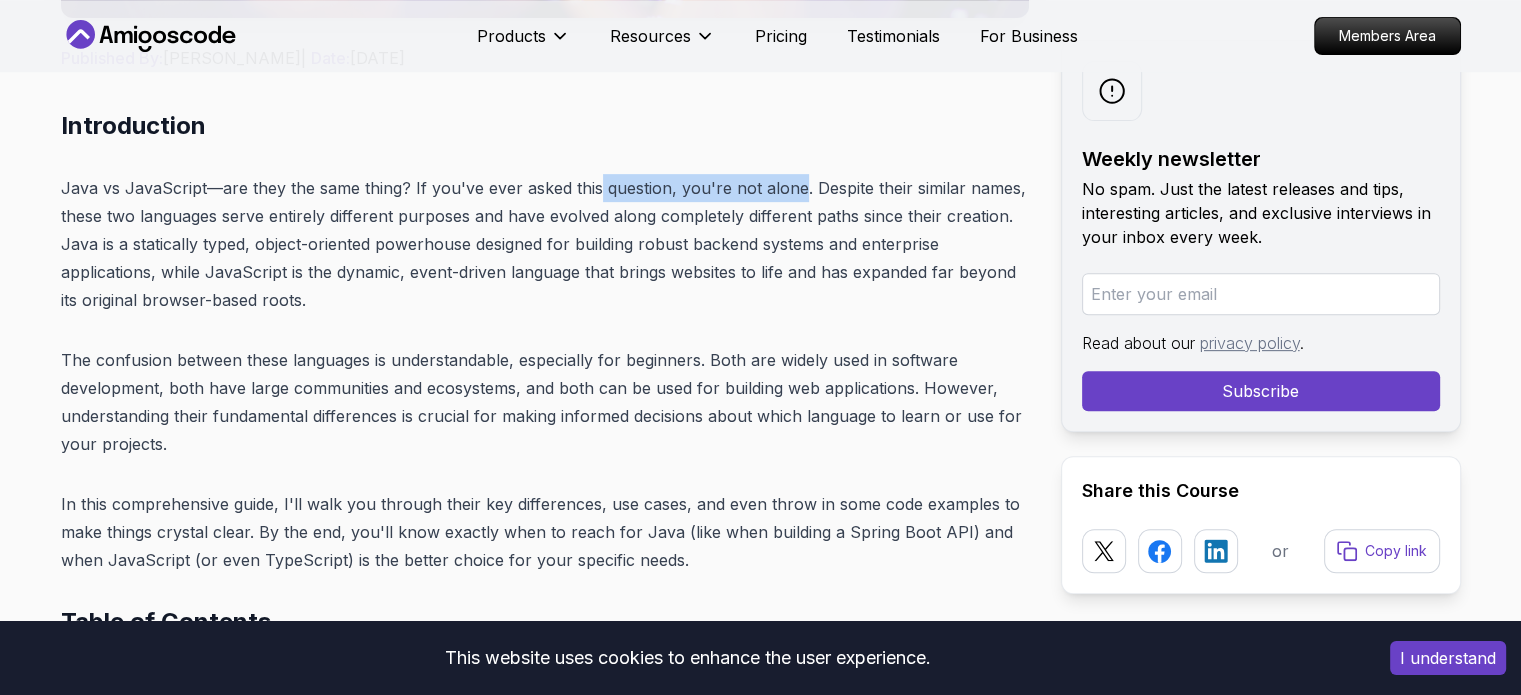 drag, startPoint x: 669, startPoint y: 179, endPoint x: 596, endPoint y: 179, distance: 73 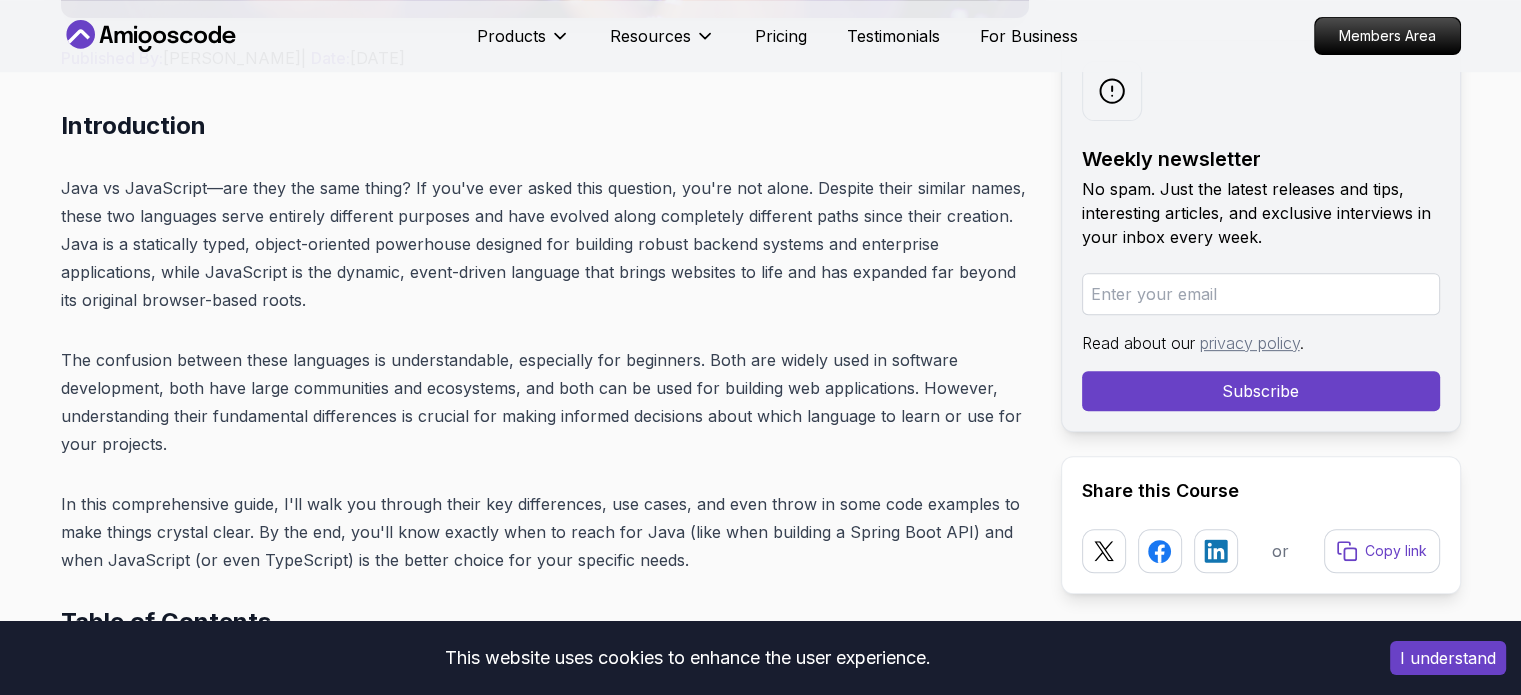 click on "Java vs JavaScript—are they the same thing? If you've ever asked this question, you're not alone. Despite their similar names, these two languages serve entirely different purposes and have evolved along completely different paths since their creation. Java is a statically typed, object-oriented powerhouse designed for building robust backend systems and enterprise applications, while JavaScript is the dynamic, event-driven language that brings websites to life and has expanded far beyond its original browser-based roots." at bounding box center (545, 244) 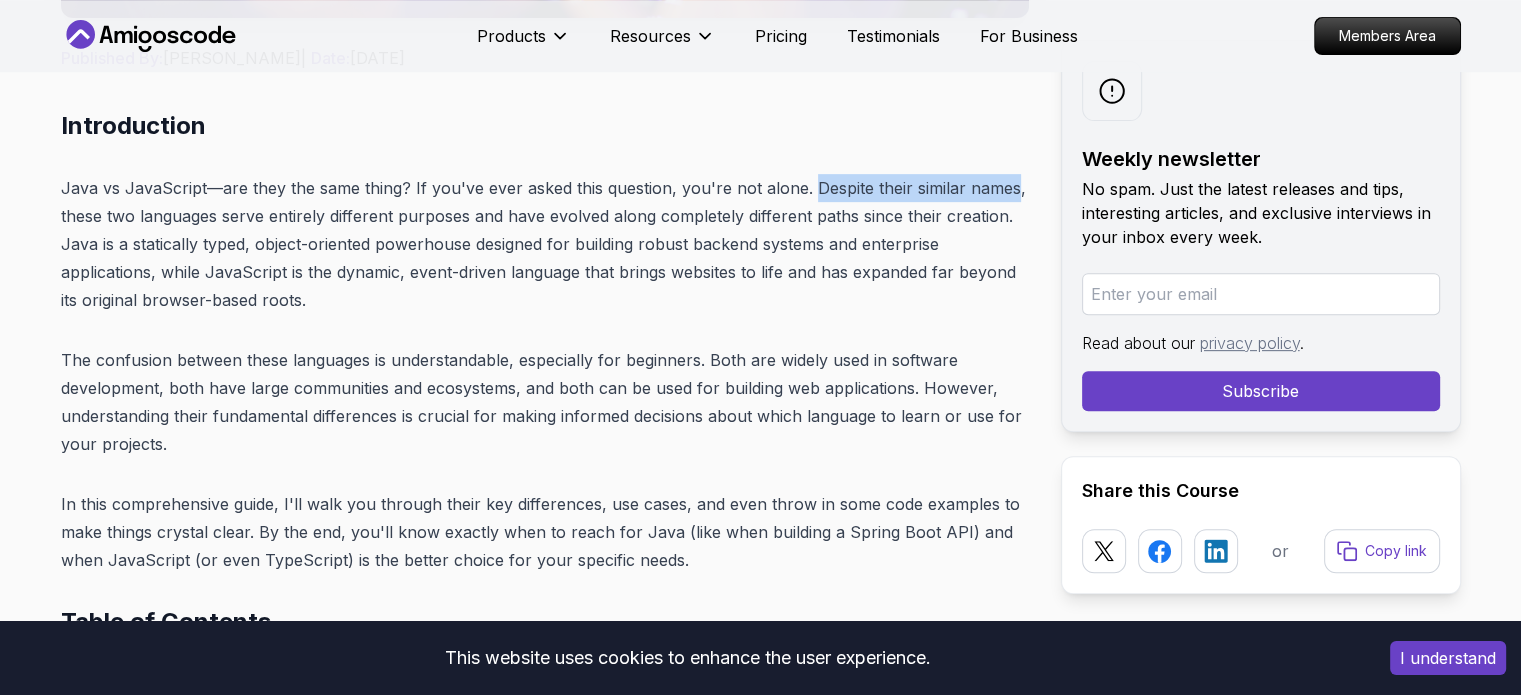 drag, startPoint x: 829, startPoint y: 179, endPoint x: 940, endPoint y: 179, distance: 111 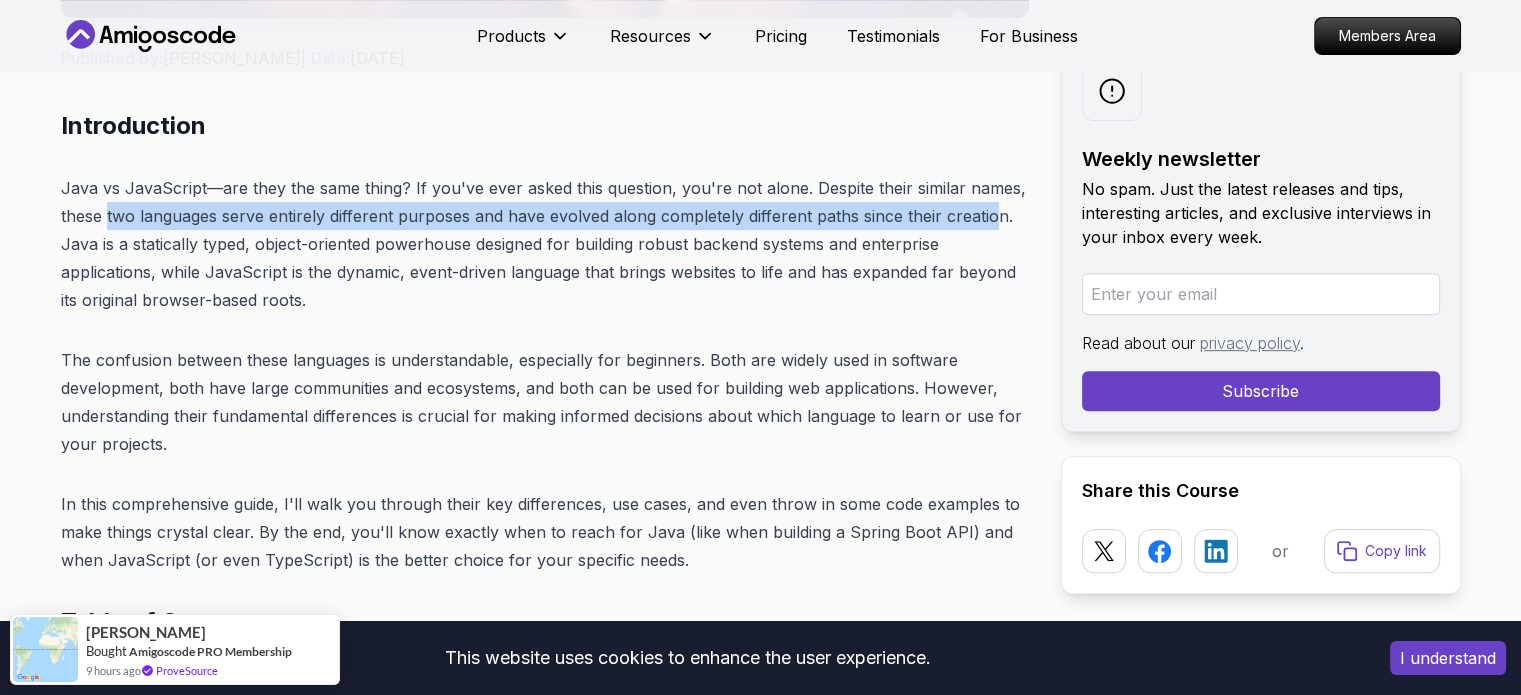 drag, startPoint x: 107, startPoint y: 211, endPoint x: 989, endPoint y: 214, distance: 882.0051 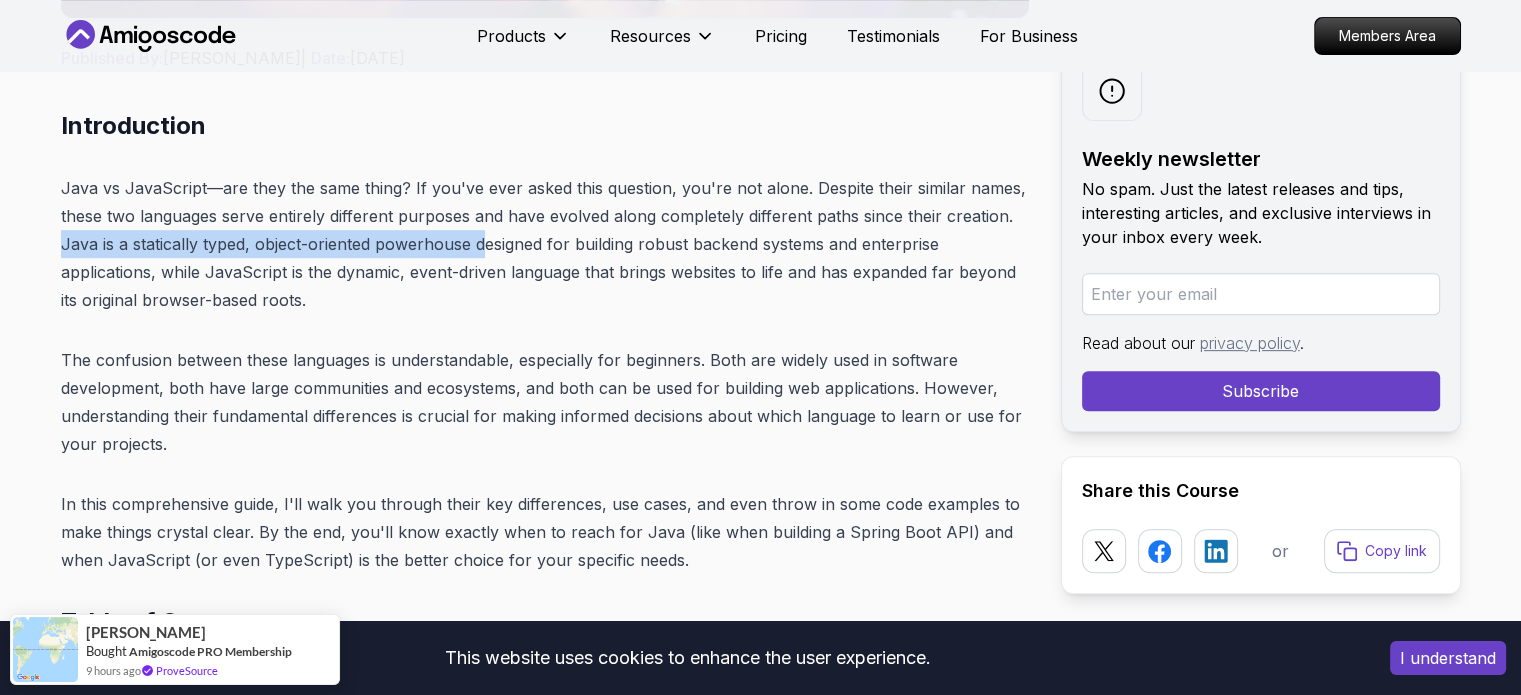 drag, startPoint x: 61, startPoint y: 239, endPoint x: 708, endPoint y: 231, distance: 647.04944 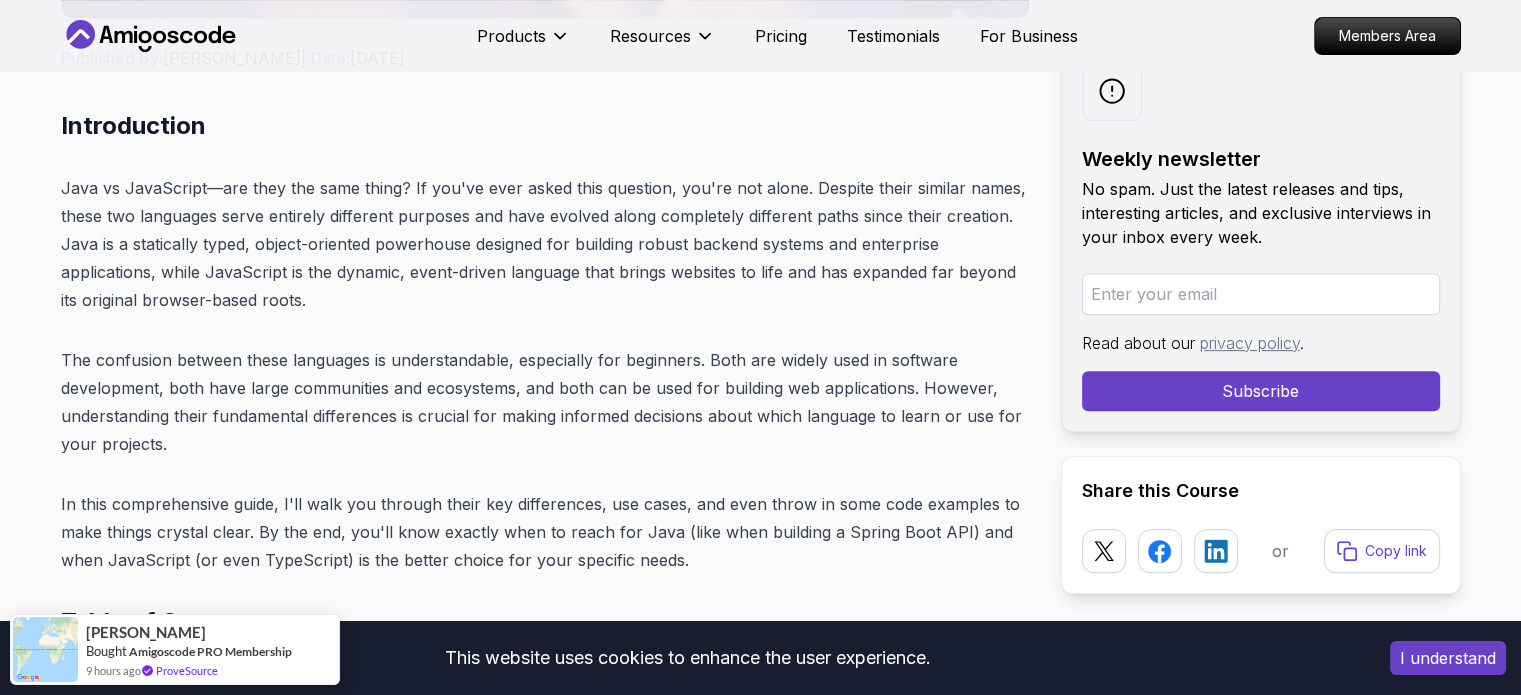 drag, startPoint x: 830, startPoint y: 231, endPoint x: 878, endPoint y: 231, distance: 48 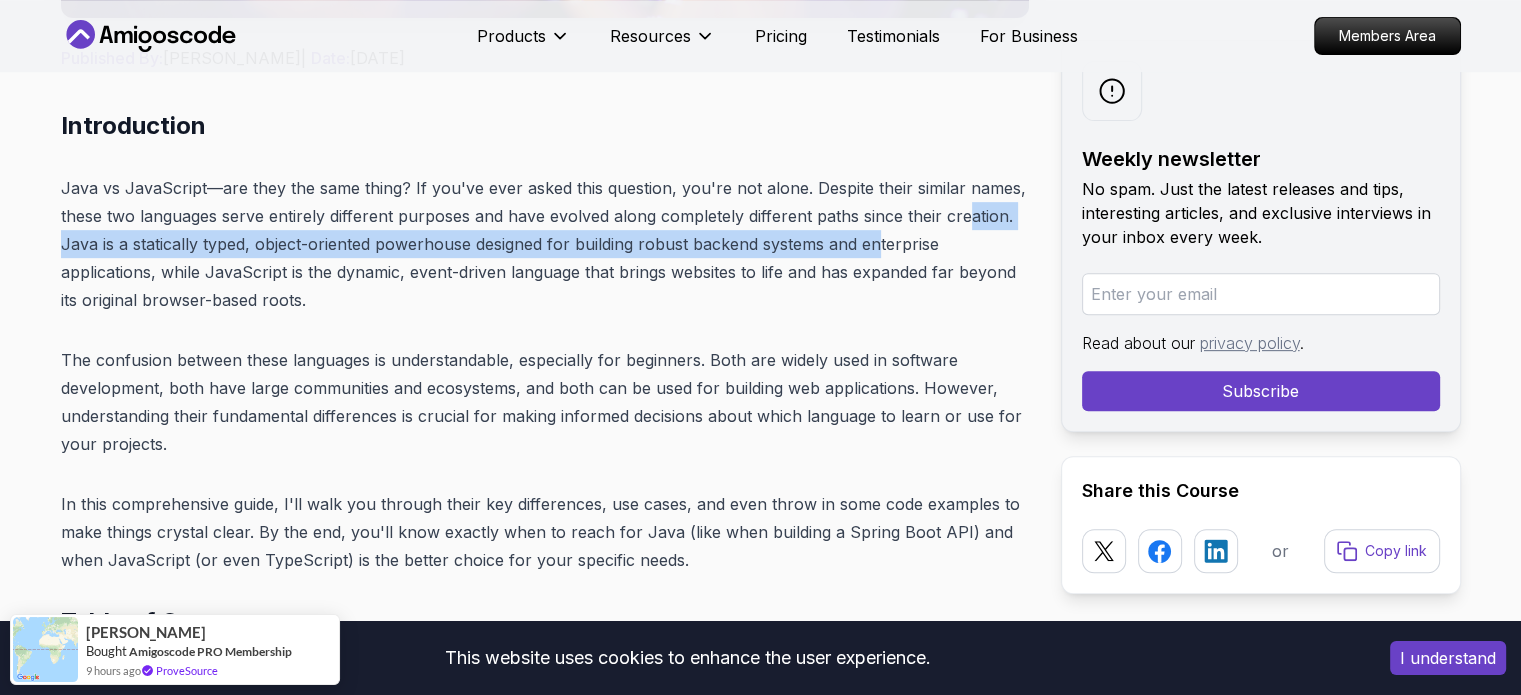 drag, startPoint x: 878, startPoint y: 231, endPoint x: 856, endPoint y: 231, distance: 22 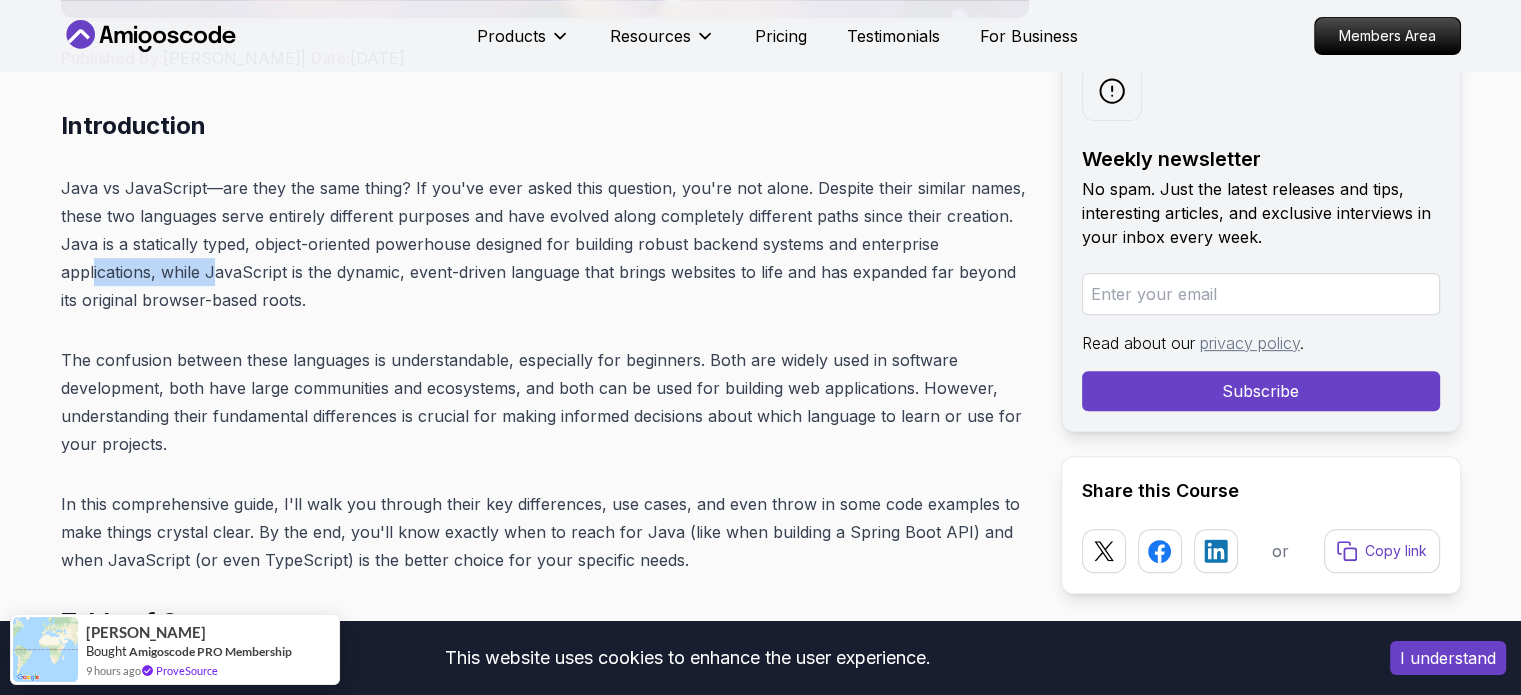 drag, startPoint x: 92, startPoint y: 275, endPoint x: 220, endPoint y: 274, distance: 128.0039 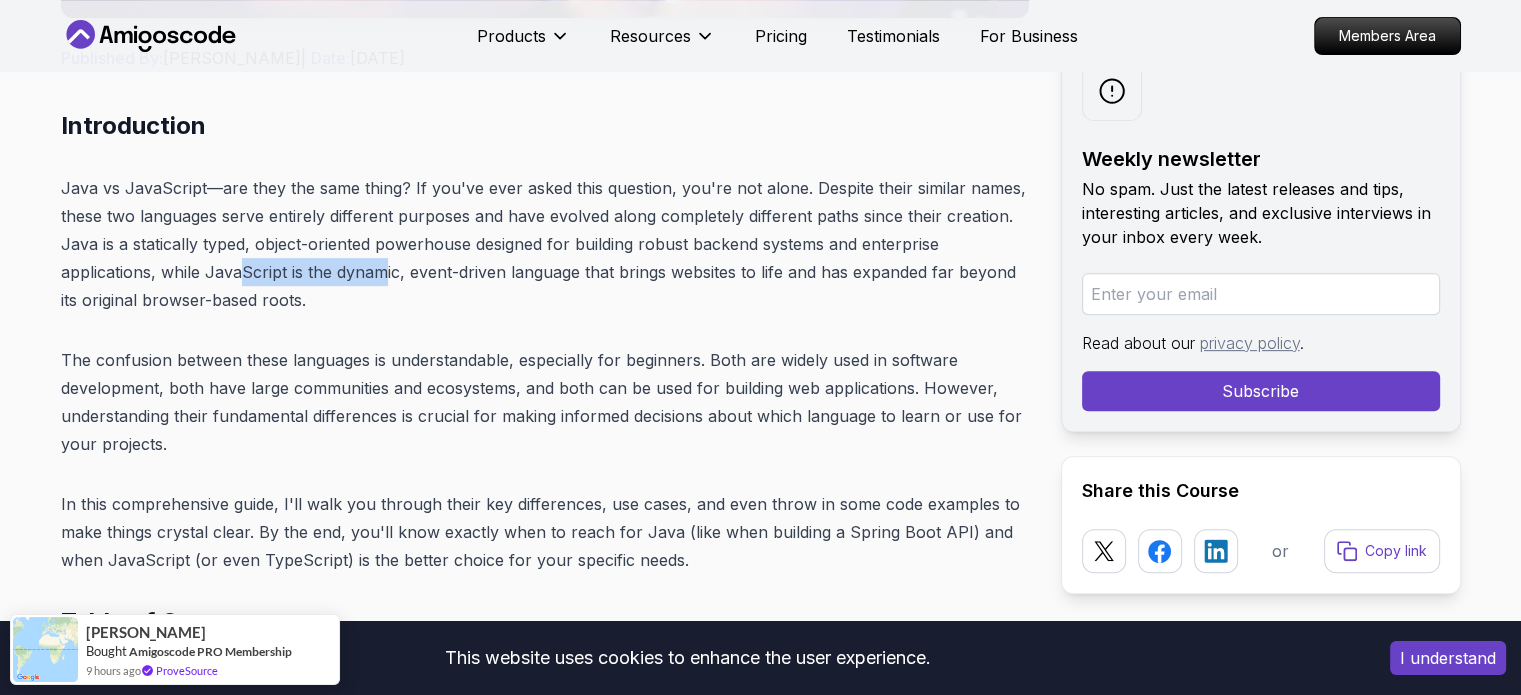 drag, startPoint x: 260, startPoint y: 273, endPoint x: 384, endPoint y: 273, distance: 124 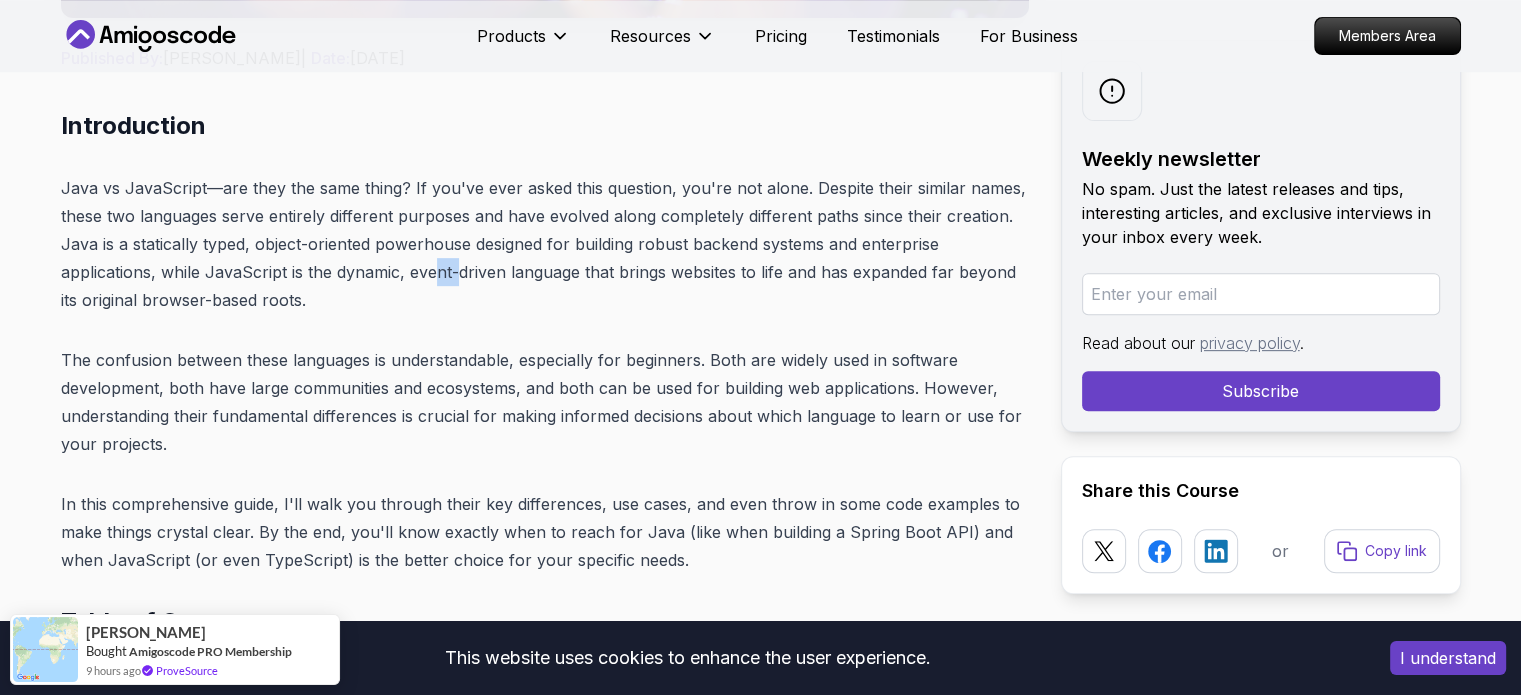 drag, startPoint x: 440, startPoint y: 271, endPoint x: 478, endPoint y: 266, distance: 38.327538 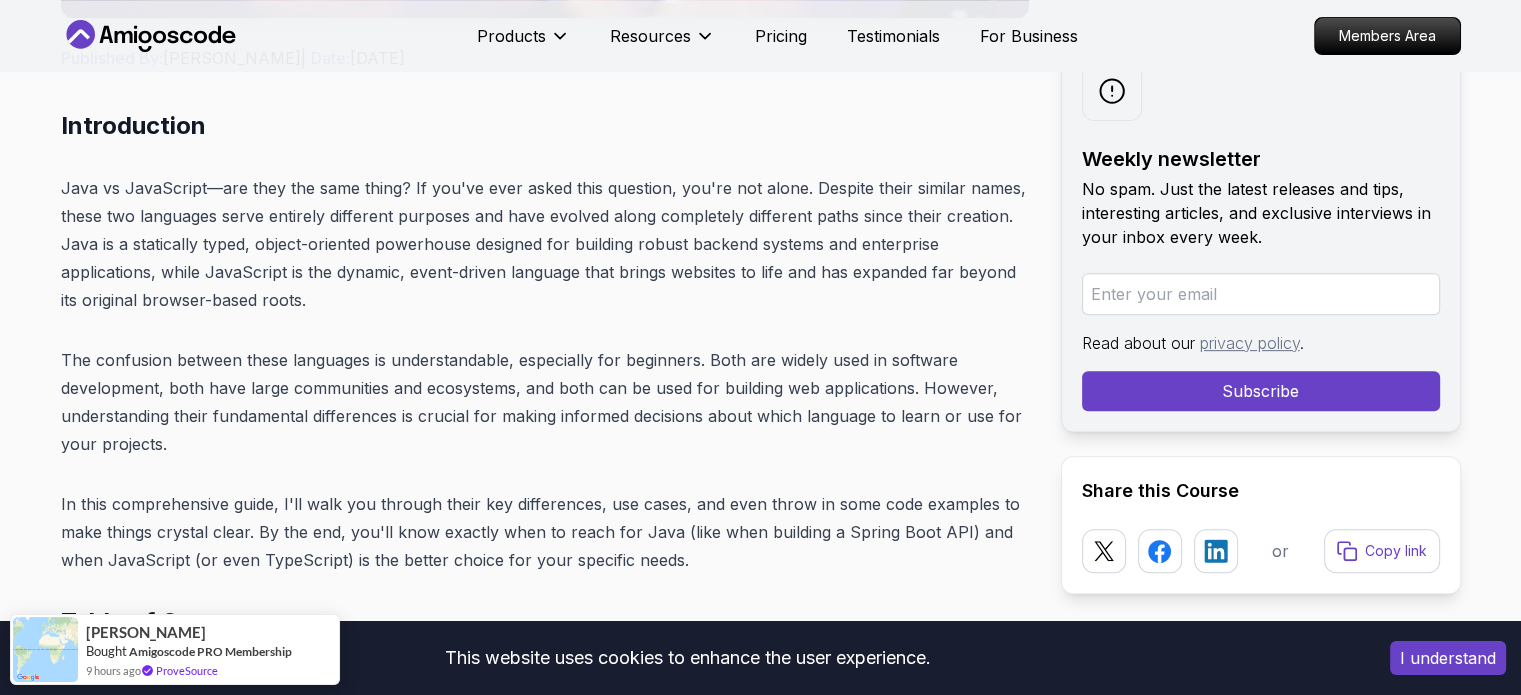 click on "Java vs JavaScript—are they the same thing? If you've ever asked this question, you're not alone. Despite their similar names, these two languages serve entirely different purposes and have evolved along completely different paths since their creation. Java is a statically typed, object-oriented powerhouse designed for building robust backend systems and enterprise applications, while JavaScript is the dynamic, event-driven language that brings websites to life and has expanded far beyond its original browser-based roots." at bounding box center (545, 244) 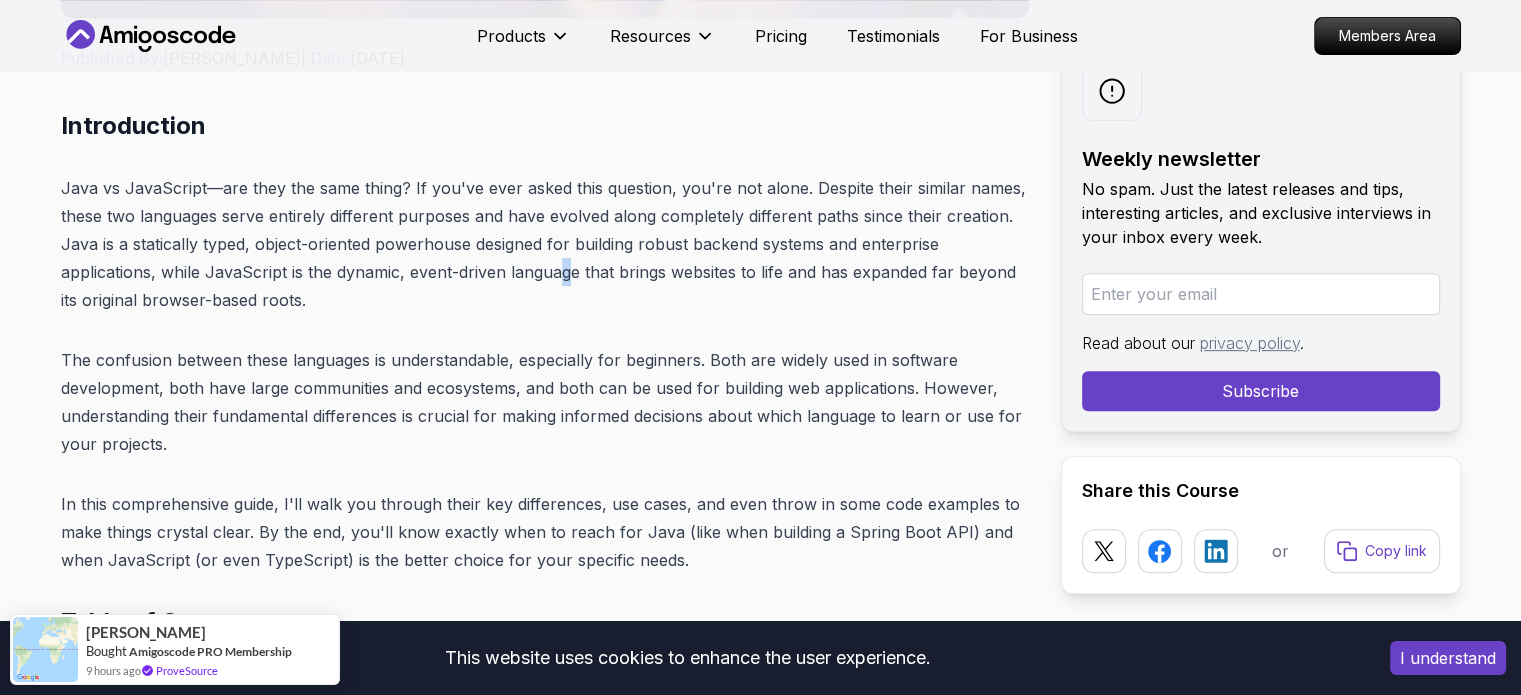 click on "Java vs JavaScript—are they the same thing? If you've ever asked this question, you're not alone. Despite their similar names, these two languages serve entirely different purposes and have evolved along completely different paths since their creation. Java is a statically typed, object-oriented powerhouse designed for building robust backend systems and enterprise applications, while JavaScript is the dynamic, event-driven language that brings websites to life and has expanded far beyond its original browser-based roots." at bounding box center (545, 244) 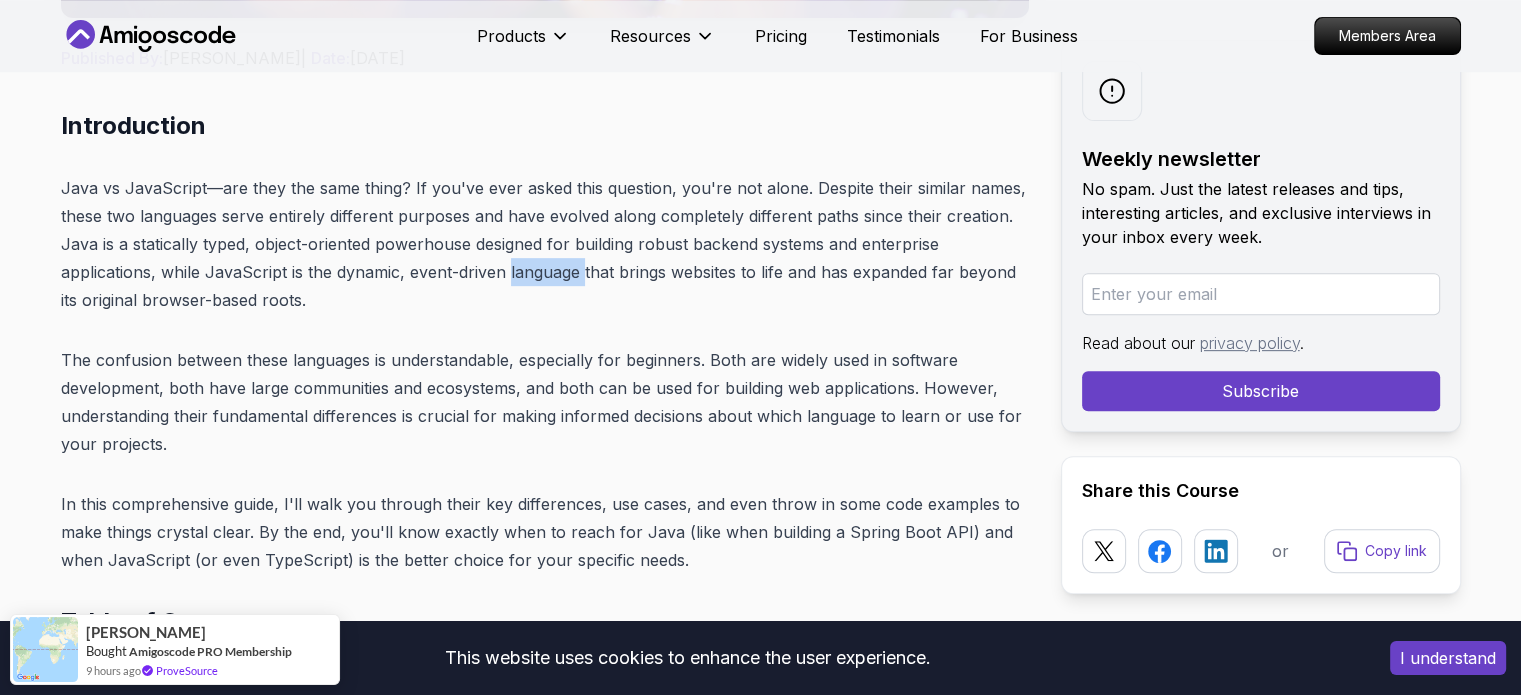 click on "Java vs JavaScript—are they the same thing? If you've ever asked this question, you're not alone. Despite their similar names, these two languages serve entirely different purposes and have evolved along completely different paths since their creation. Java is a statically typed, object-oriented powerhouse designed for building robust backend systems and enterprise applications, while JavaScript is the dynamic, event-driven language that brings websites to life and has expanded far beyond its original browser-based roots." at bounding box center (545, 244) 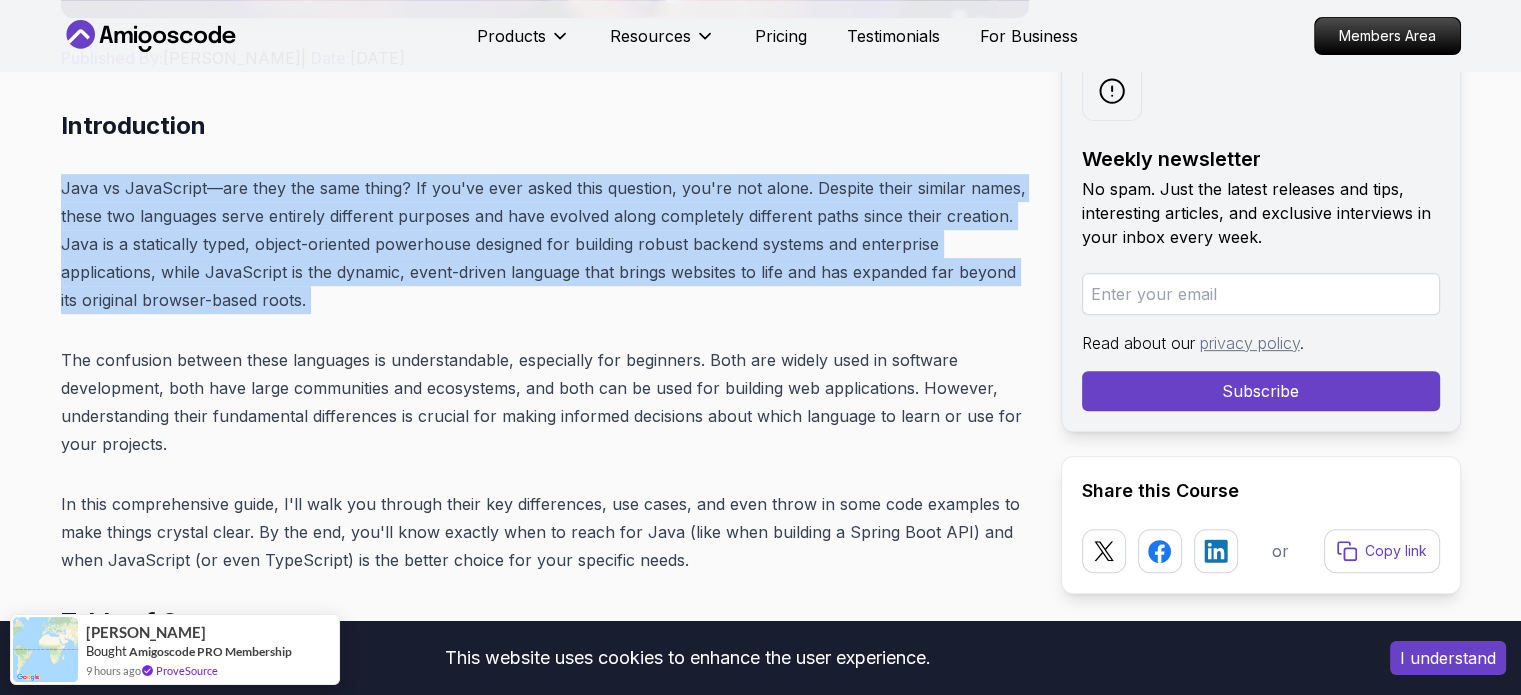 click on "Java vs JavaScript—are they the same thing? If you've ever asked this question, you're not alone. Despite their similar names, these two languages serve entirely different purposes and have evolved along completely different paths since their creation. Java is a statically typed, object-oriented powerhouse designed for building robust backend systems and enterprise applications, while JavaScript is the dynamic, event-driven language that brings websites to life and has expanded far beyond its original browser-based roots." at bounding box center [545, 244] 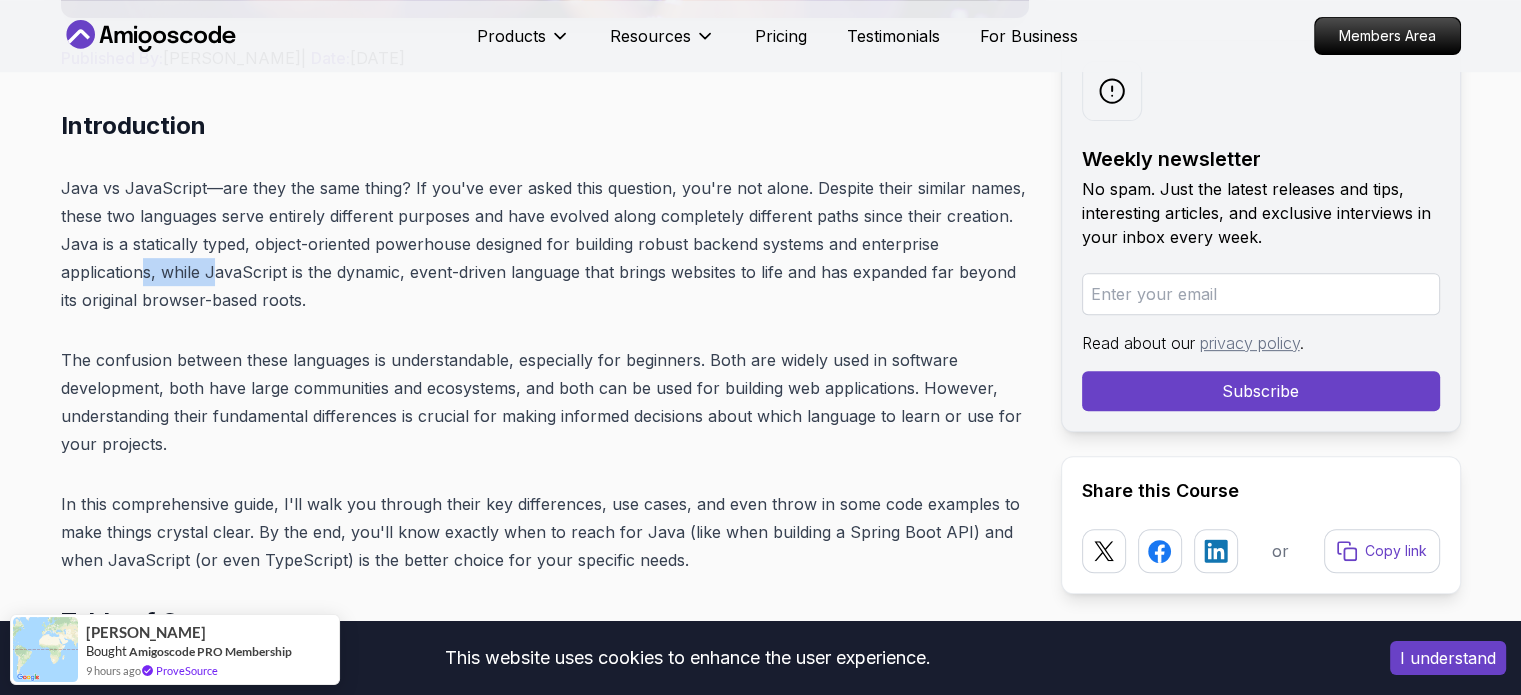 drag, startPoint x: 188, startPoint y: 275, endPoint x: 146, endPoint y: 274, distance: 42.0119 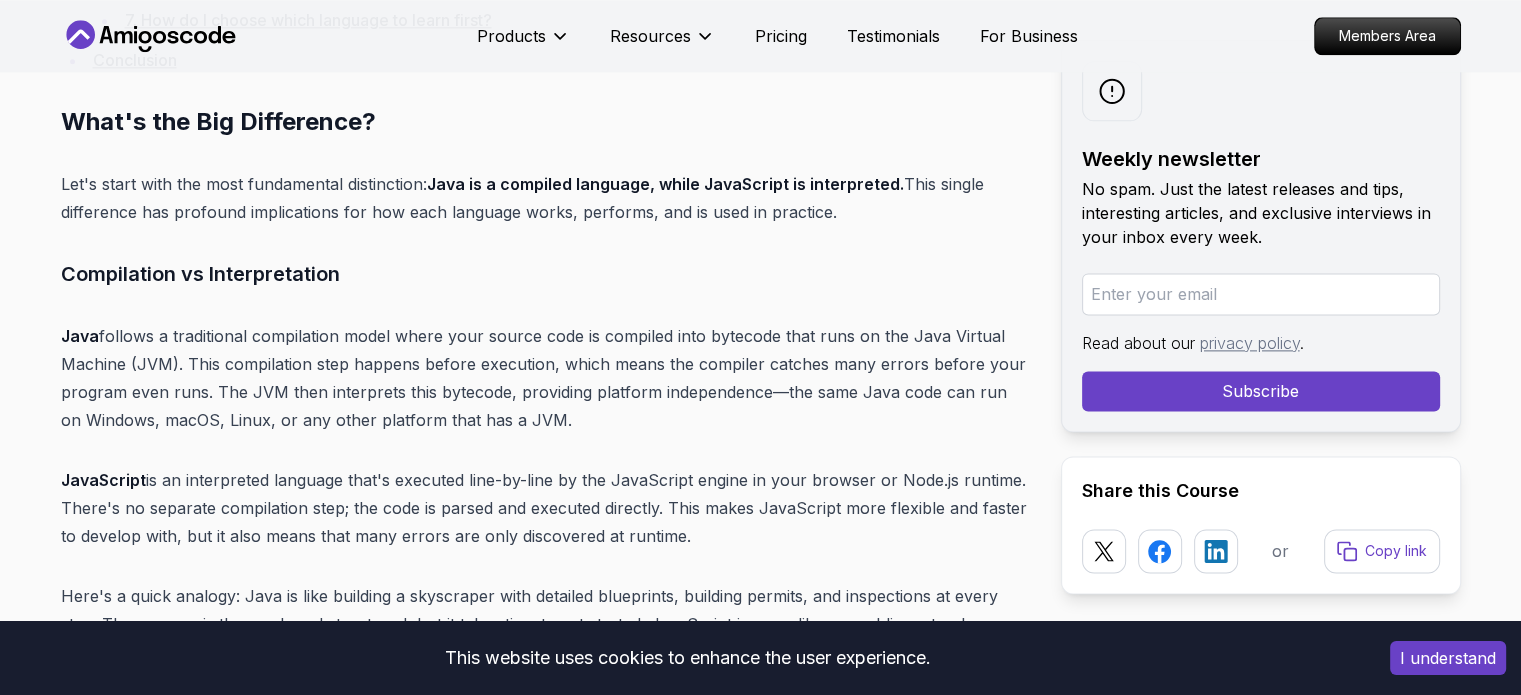 scroll, scrollTop: 2600, scrollLeft: 0, axis: vertical 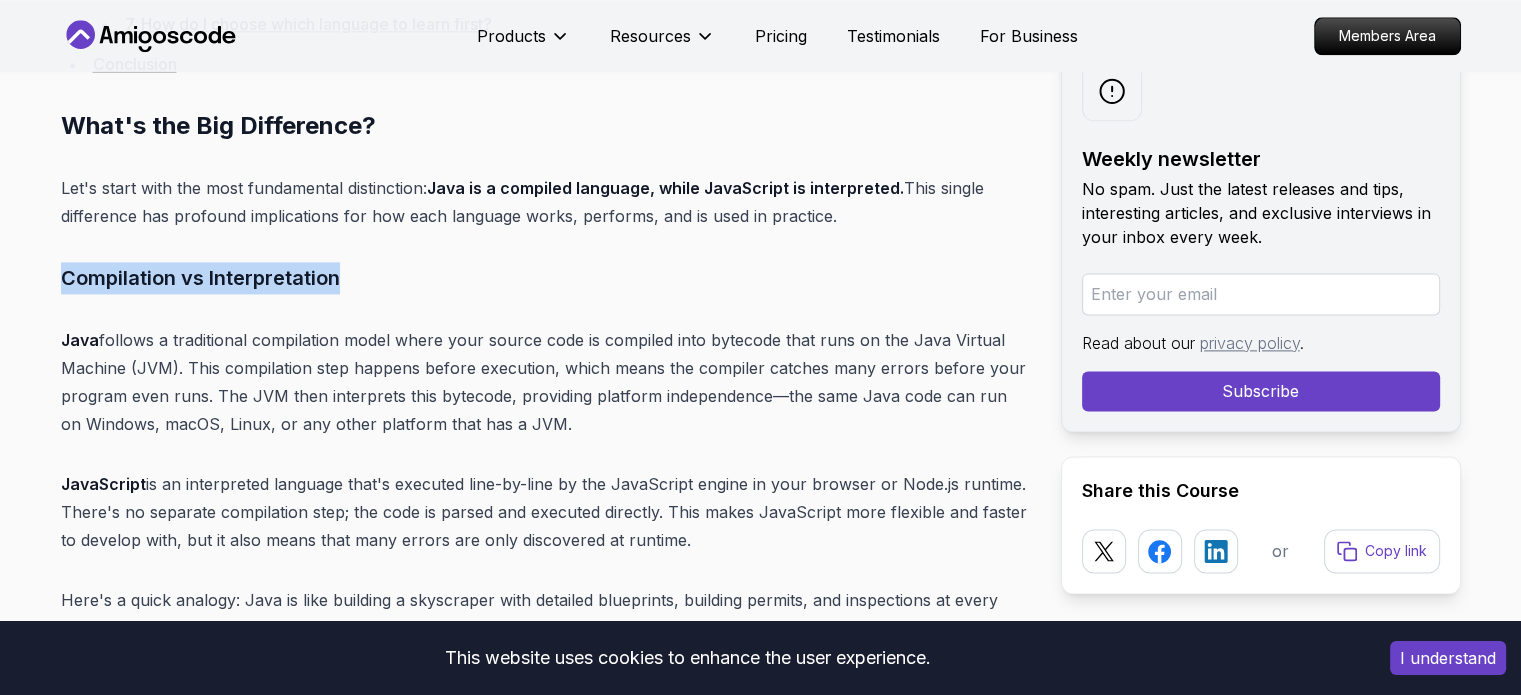 drag, startPoint x: 352, startPoint y: 271, endPoint x: 0, endPoint y: 291, distance: 352.56772 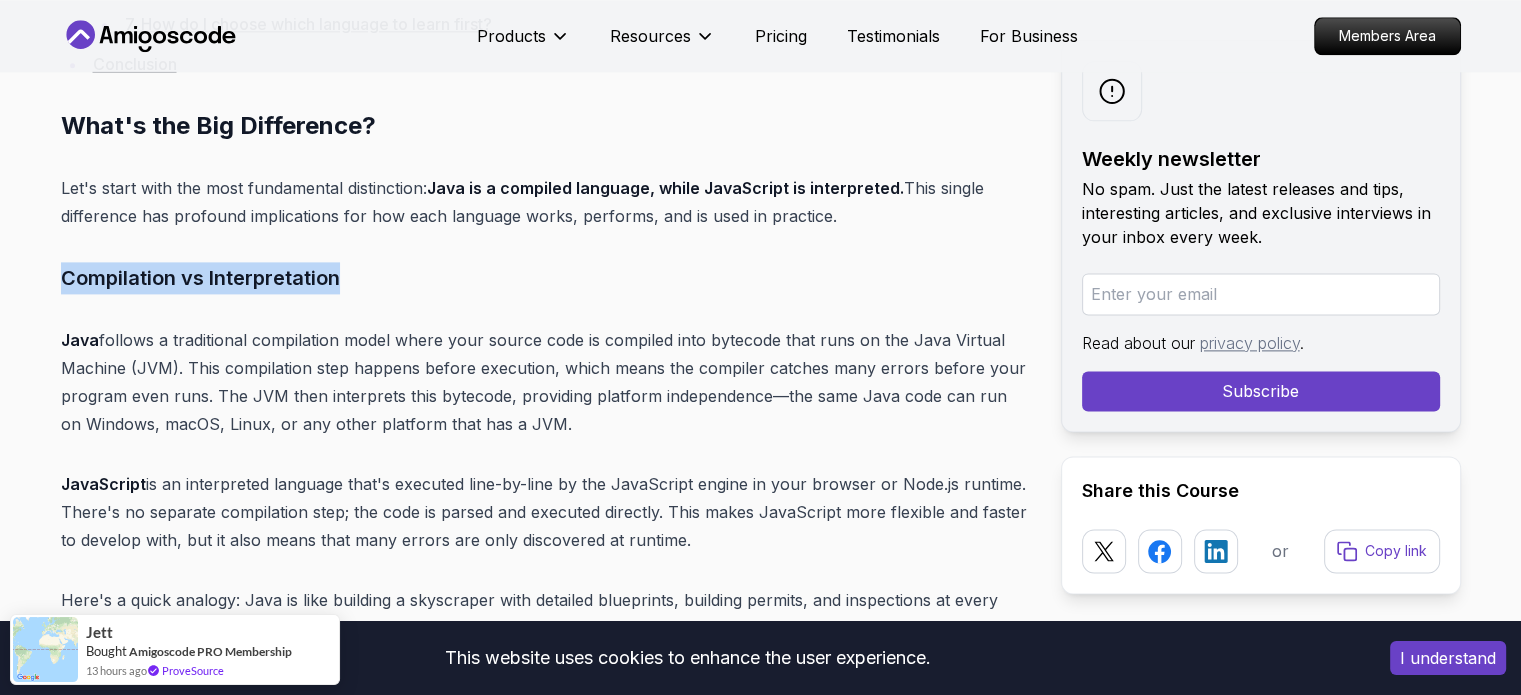 drag, startPoint x: 32, startPoint y: 339, endPoint x: 632, endPoint y: 418, distance: 605.17847 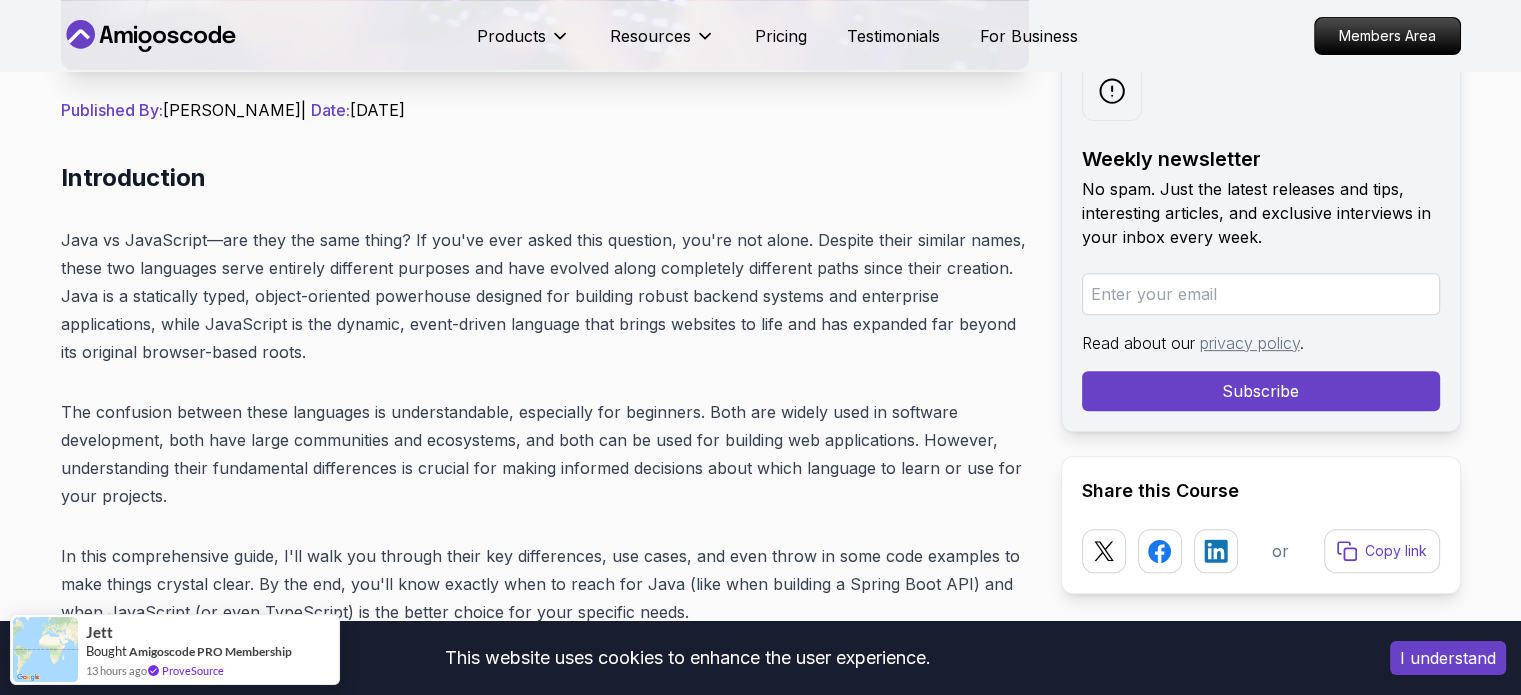 scroll, scrollTop: 700, scrollLeft: 0, axis: vertical 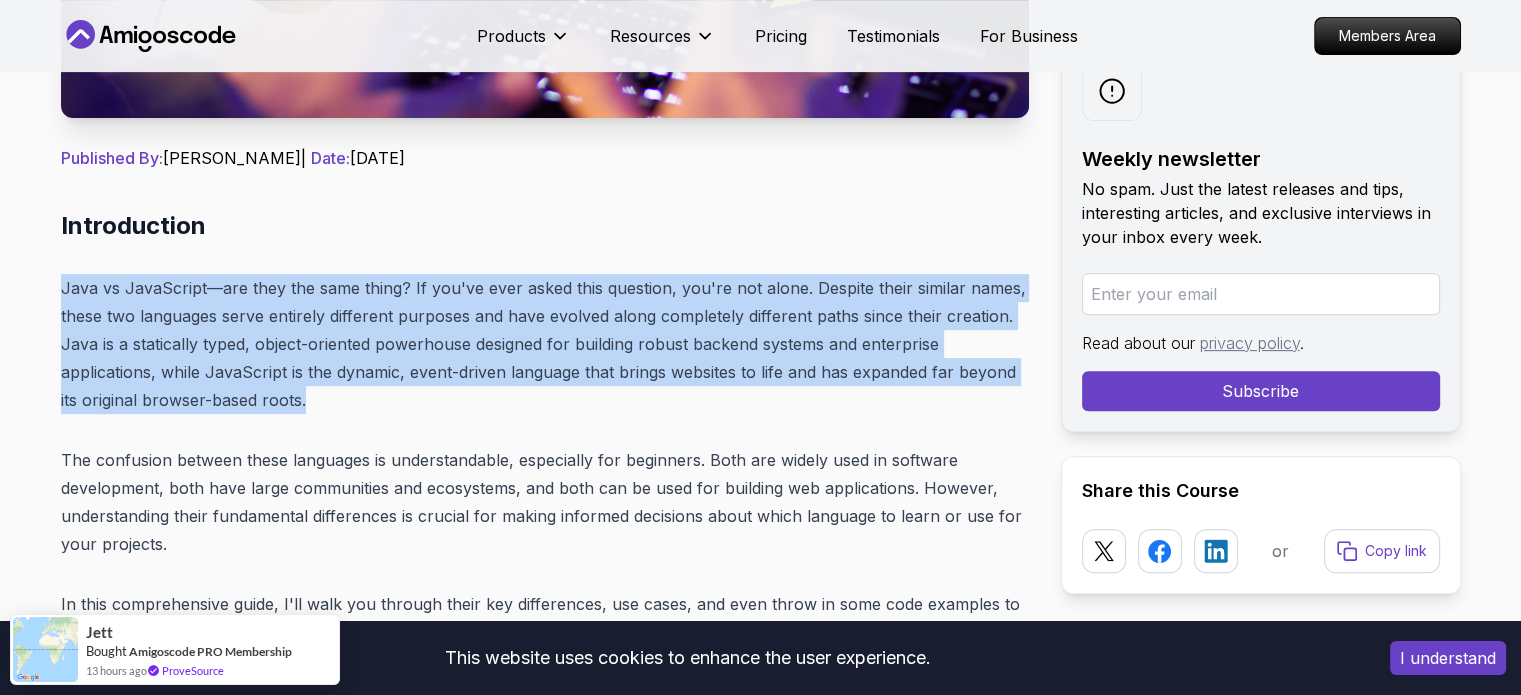 drag, startPoint x: 55, startPoint y: 283, endPoint x: 348, endPoint y: 388, distance: 311.24588 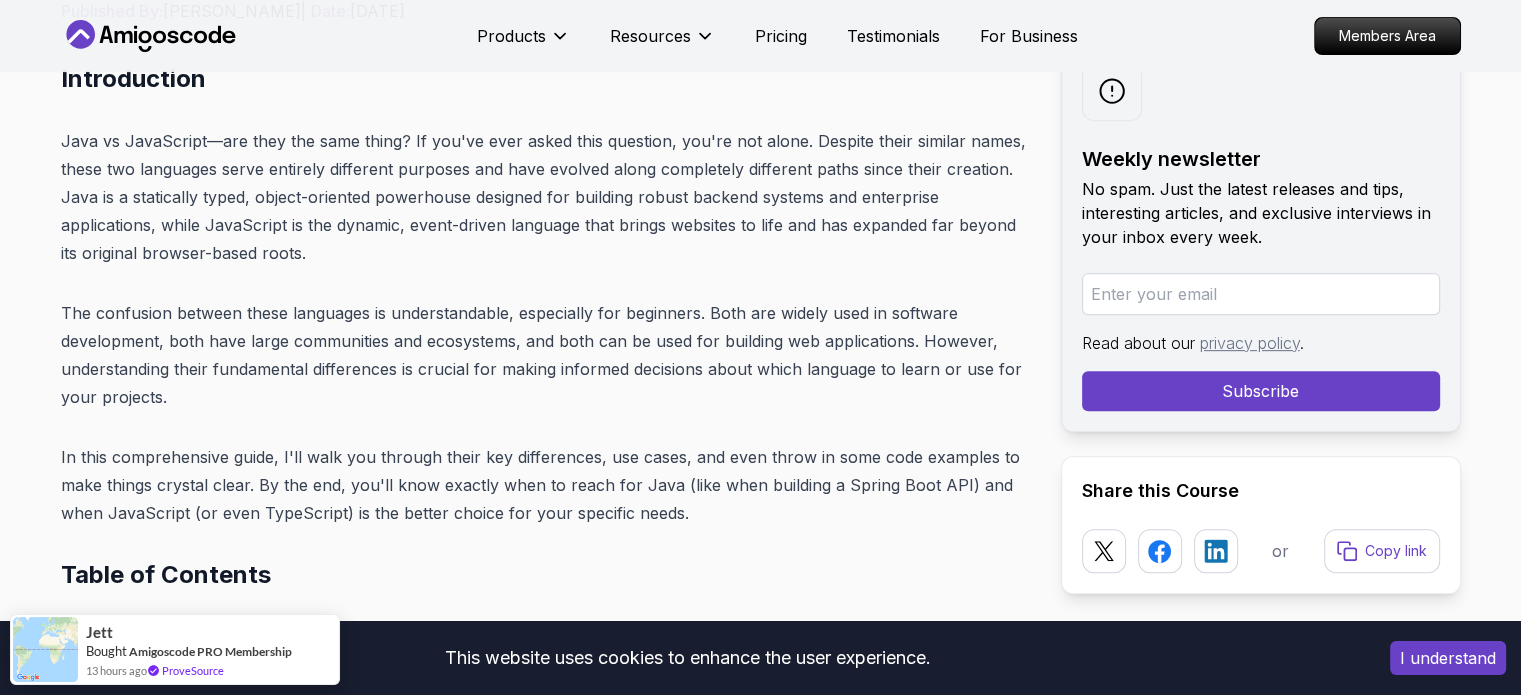 scroll, scrollTop: 800, scrollLeft: 0, axis: vertical 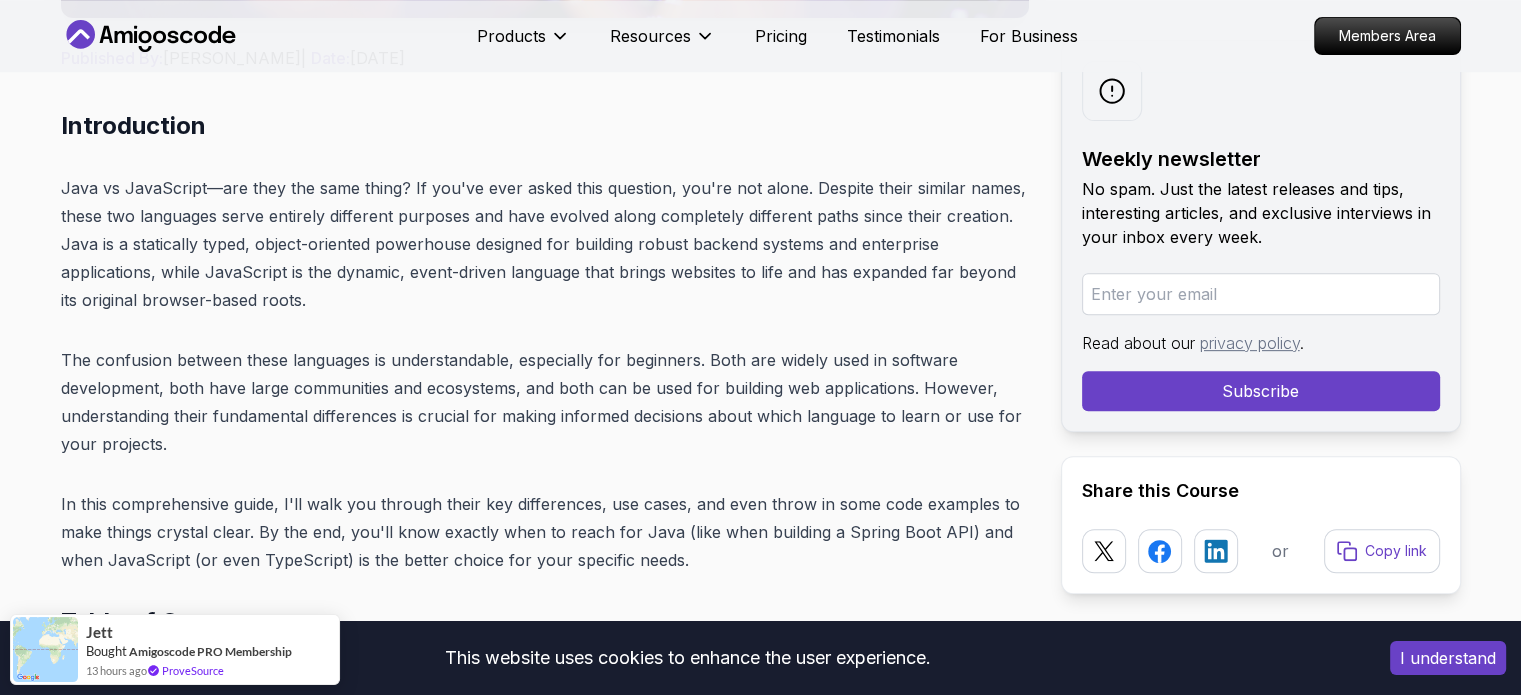 click on "The confusion between these languages is understandable, especially for beginners. Both are widely used in software development, both have large communities and ecosystems, and both can be used for building web applications. However, understanding their fundamental differences is crucial for making informed decisions about which language to learn or use for your projects." at bounding box center [545, 402] 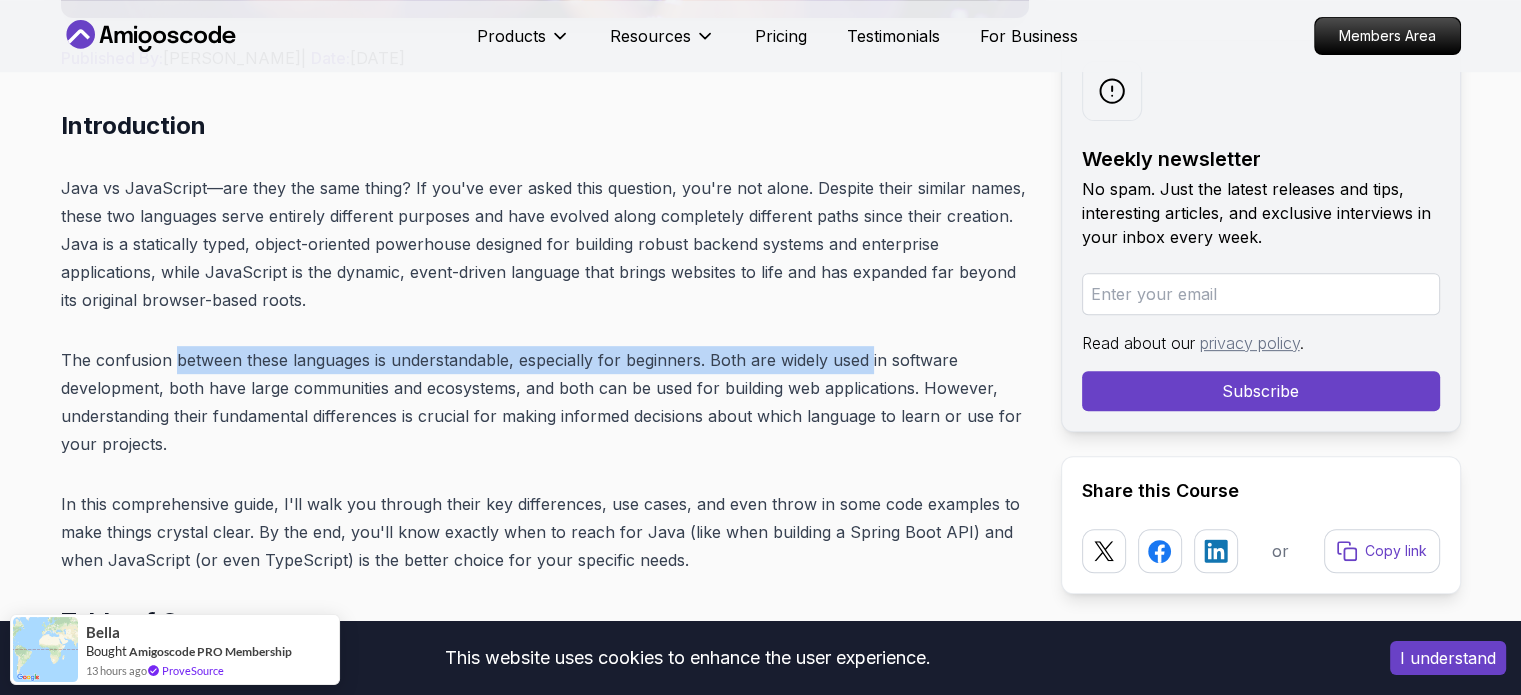 drag, startPoint x: 174, startPoint y: 355, endPoint x: 872, endPoint y: 355, distance: 698 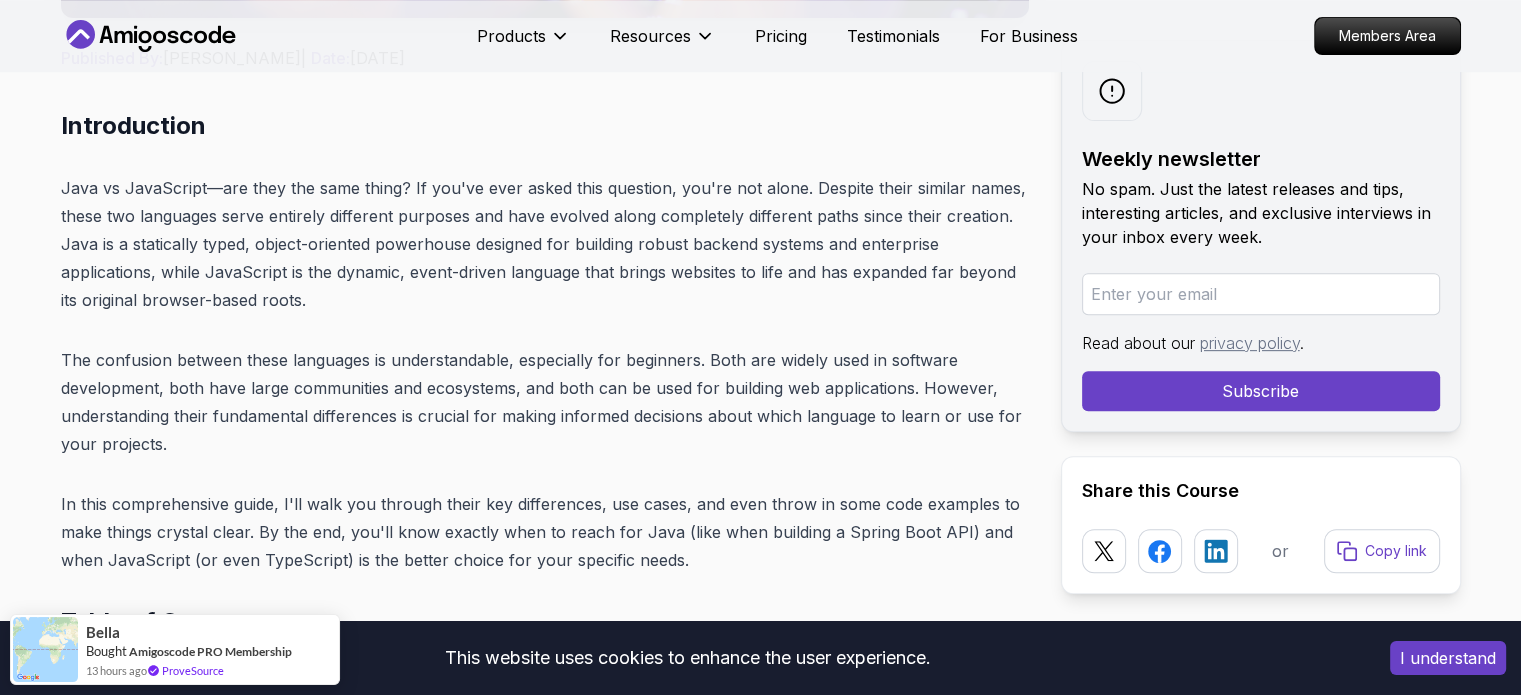 click on "The confusion between these languages is understandable, especially for beginners. Both are widely used in software development, both have large communities and ecosystems, and both can be used for building web applications. However, understanding their fundamental differences is crucial for making informed decisions about which language to learn or use for your projects." at bounding box center [545, 402] 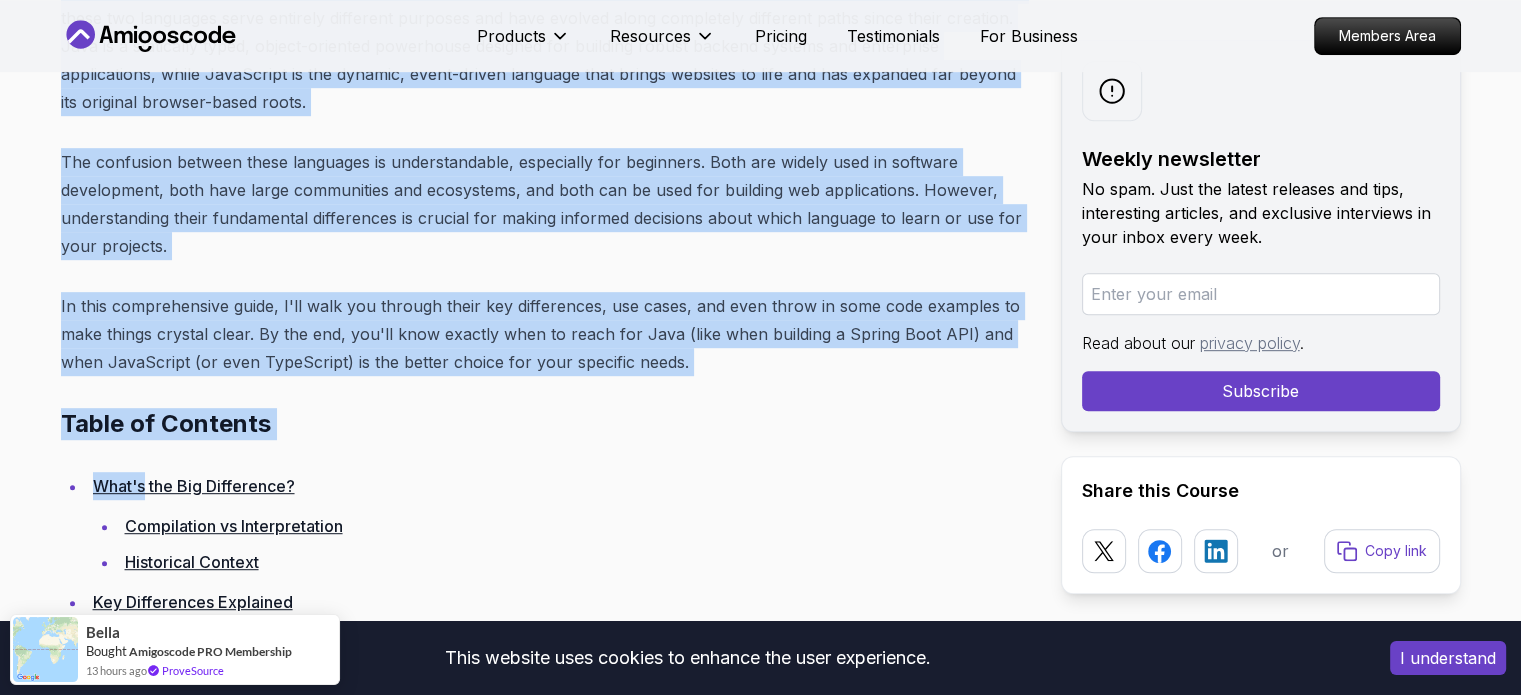 scroll, scrollTop: 1000, scrollLeft: 0, axis: vertical 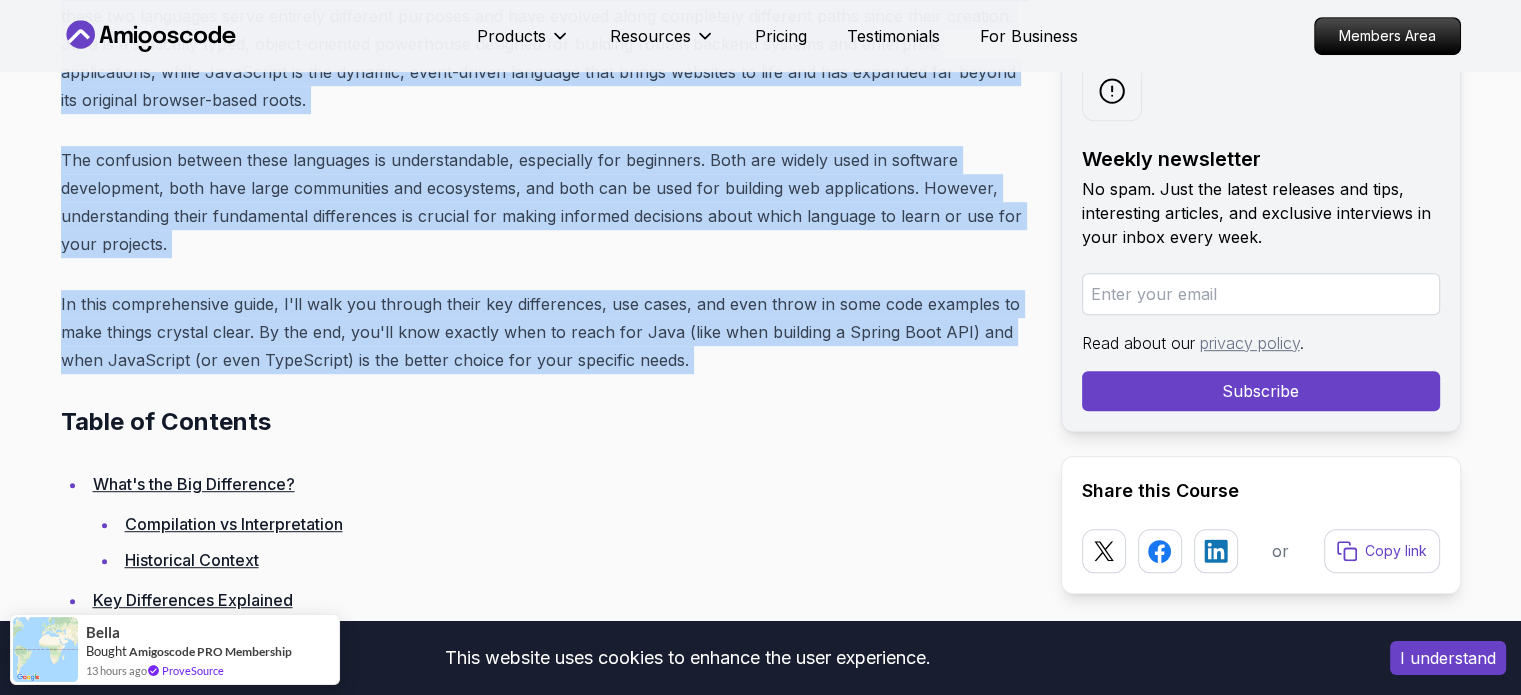 drag, startPoint x: 68, startPoint y: 187, endPoint x: 703, endPoint y: 363, distance: 658.9393 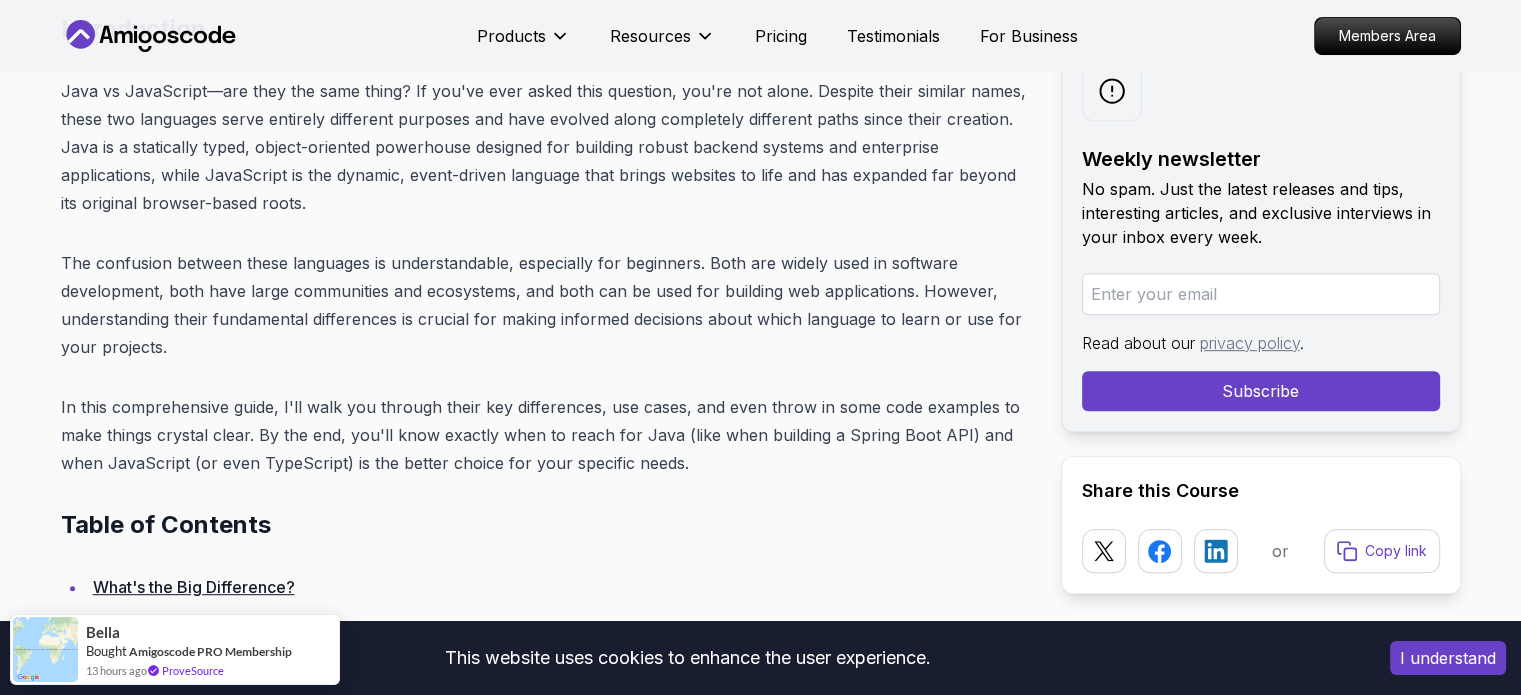 scroll, scrollTop: 900, scrollLeft: 0, axis: vertical 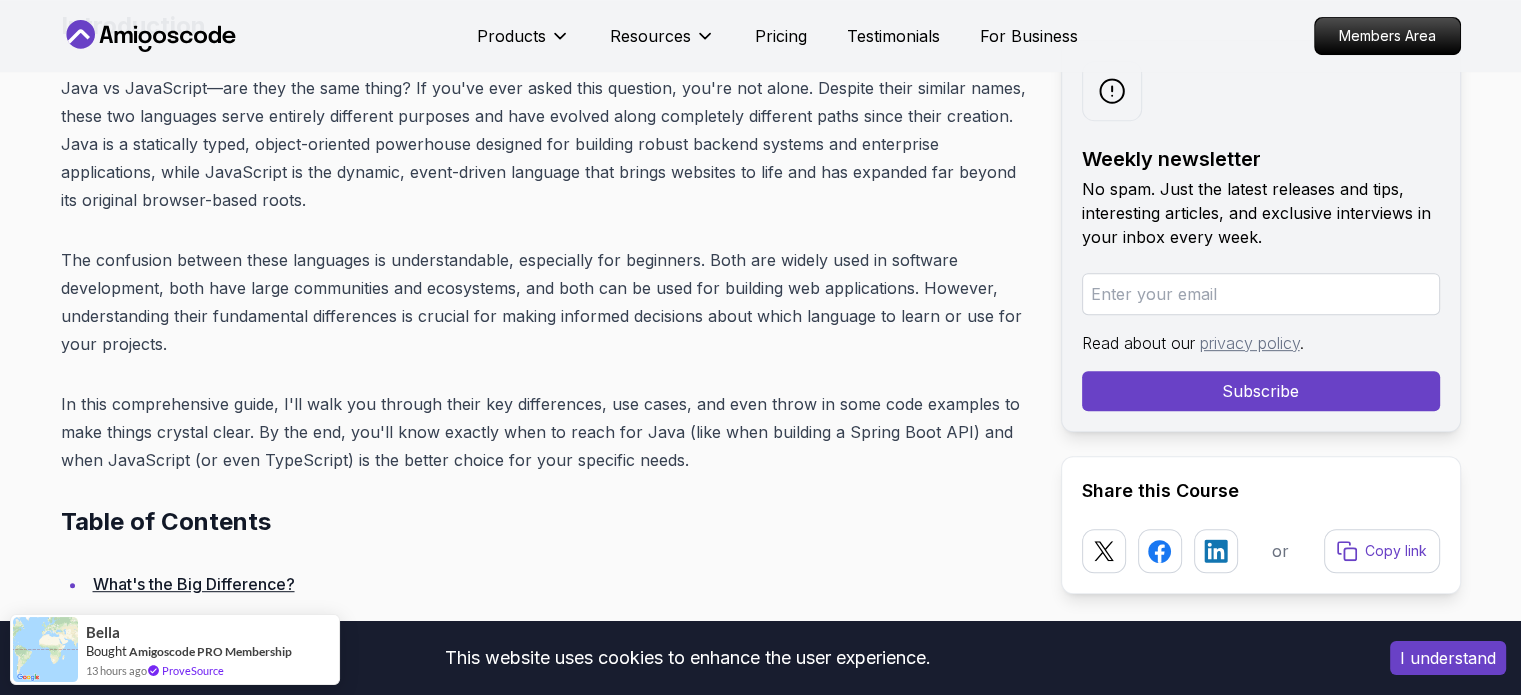 click on "The confusion between these languages is understandable, especially for beginners. Both are widely used in software development, both have large communities and ecosystems, and both can be used for building web applications. However, understanding their fundamental differences is crucial for making informed decisions about which language to learn or use for your projects." at bounding box center [545, 302] 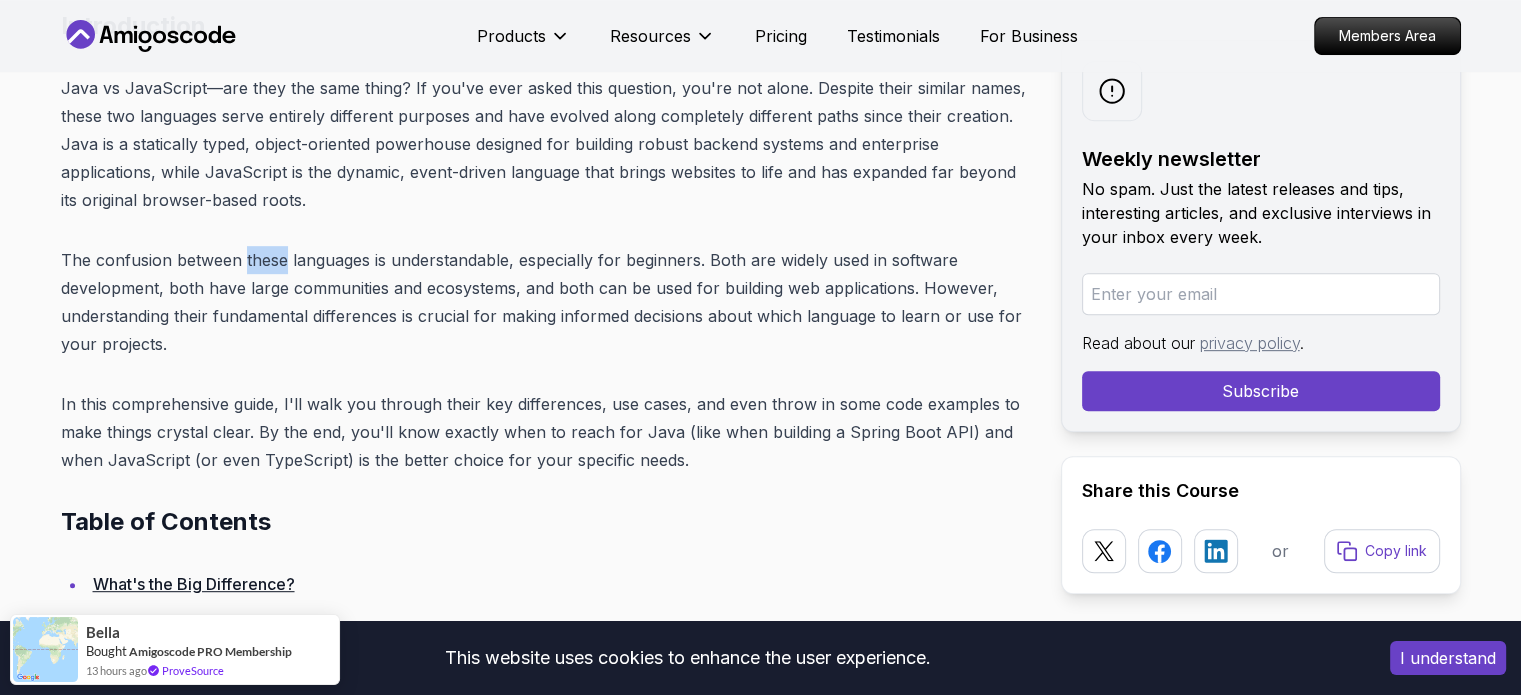 drag, startPoint x: 261, startPoint y: 269, endPoint x: 285, endPoint y: 267, distance: 24.083189 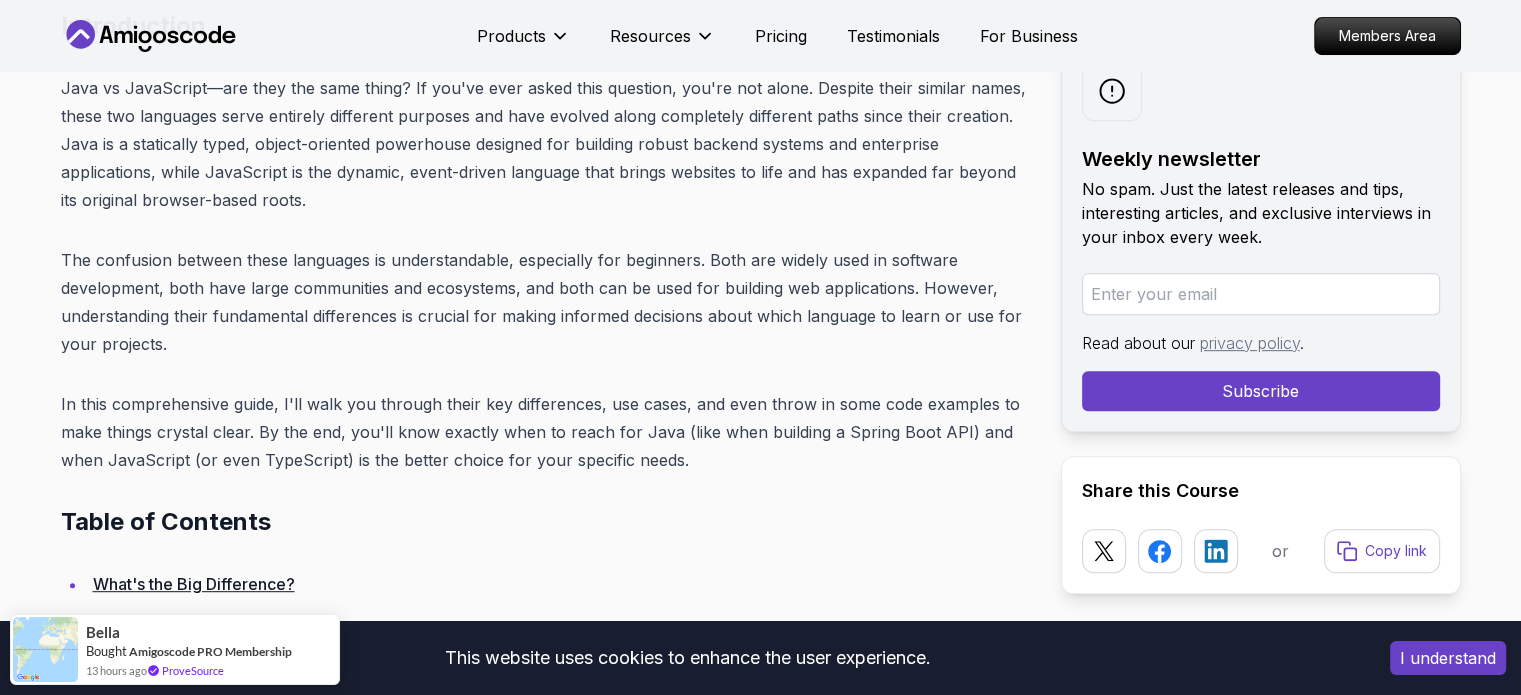 click on "The confusion between these languages is understandable, especially for beginners. Both are widely used in software development, both have large communities and ecosystems, and both can be used for building web applications. However, understanding their fundamental differences is crucial for making informed decisions about which language to learn or use for your projects." at bounding box center [545, 302] 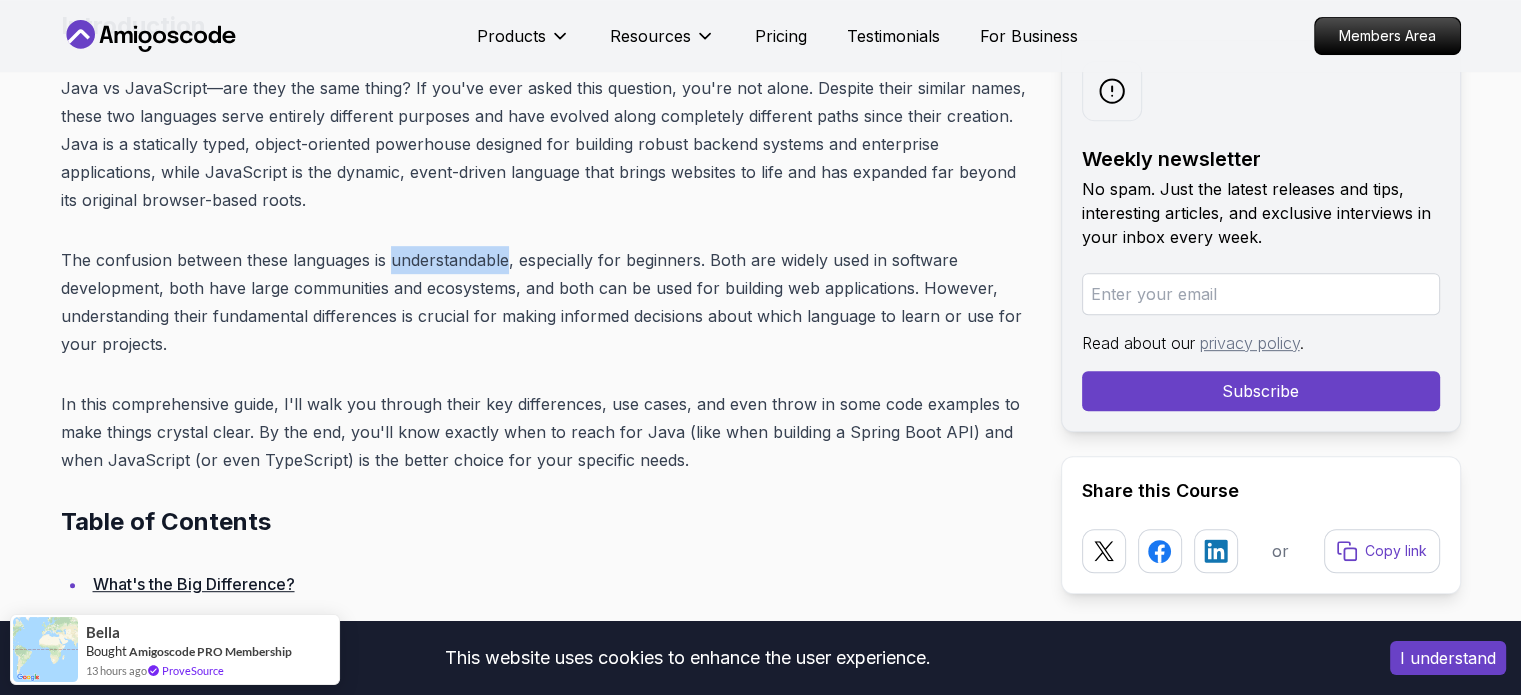 click on "The confusion between these languages is understandable, especially for beginners. Both are widely used in software development, both have large communities and ecosystems, and both can be used for building web applications. However, understanding their fundamental differences is crucial for making informed decisions about which language to learn or use for your projects." at bounding box center [545, 302] 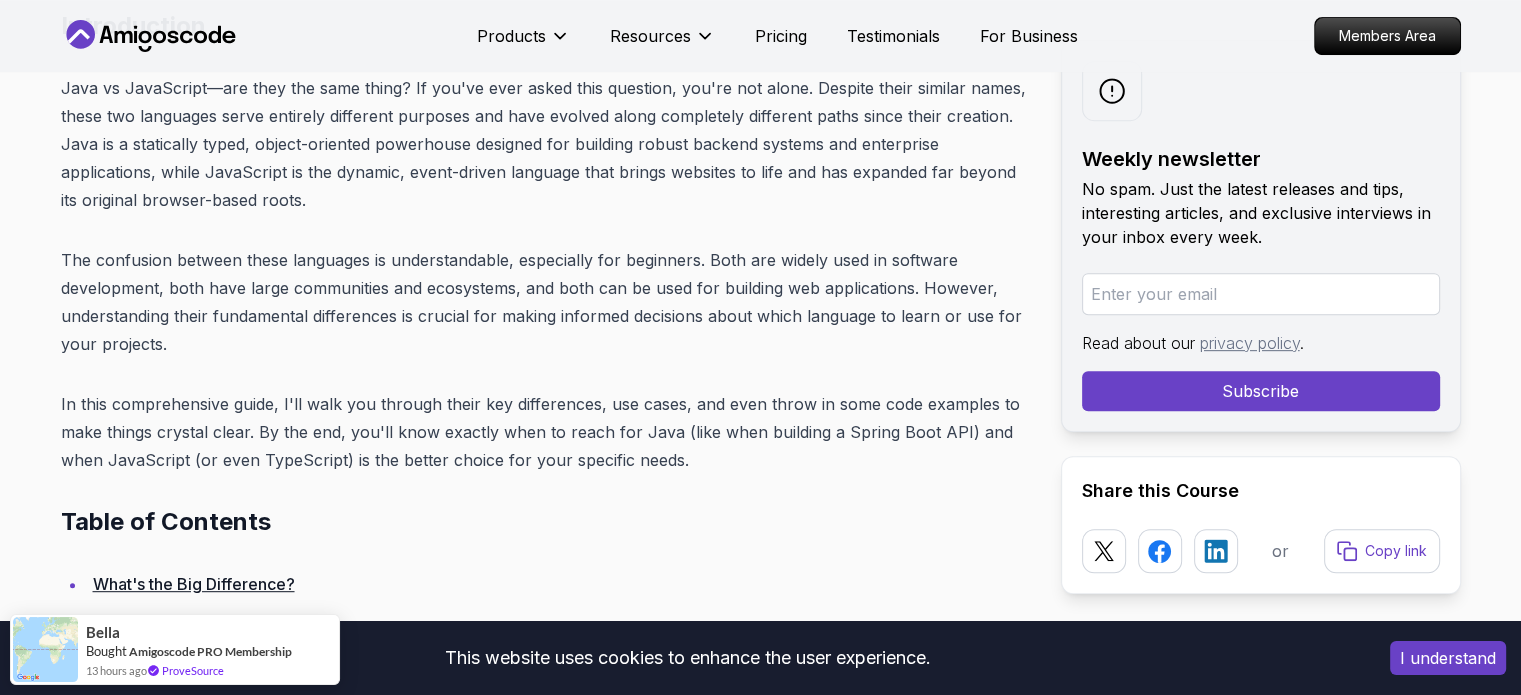 click on "The confusion between these languages is understandable, especially for beginners. Both are widely used in software development, both have large communities and ecosystems, and both can be used for building web applications. However, understanding their fundamental differences is crucial for making informed decisions about which language to learn or use for your projects." at bounding box center [545, 302] 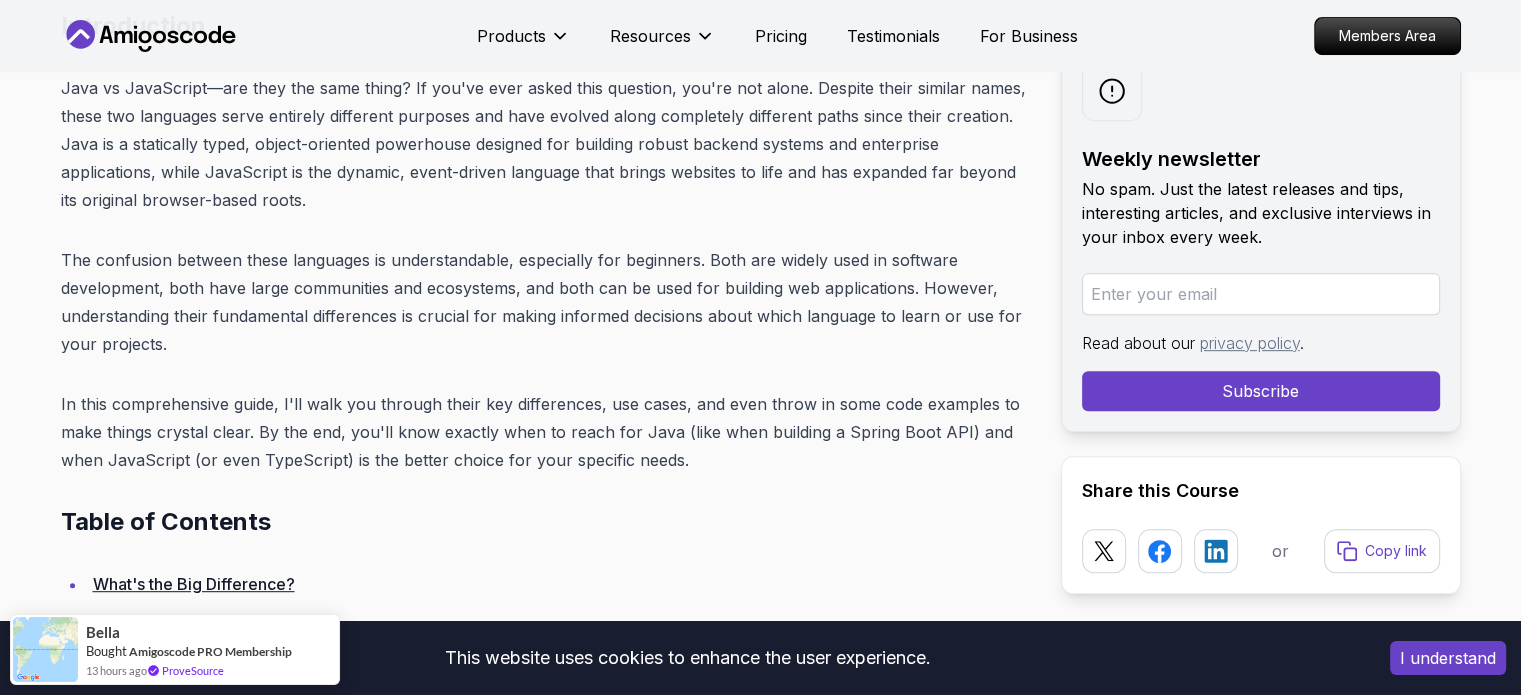 click on "The confusion between these languages is understandable, especially for beginners. Both are widely used in software development, both have large communities and ecosystems, and both can be used for building web applications. However, understanding their fundamental differences is crucial for making informed decisions about which language to learn or use for your projects." at bounding box center (545, 302) 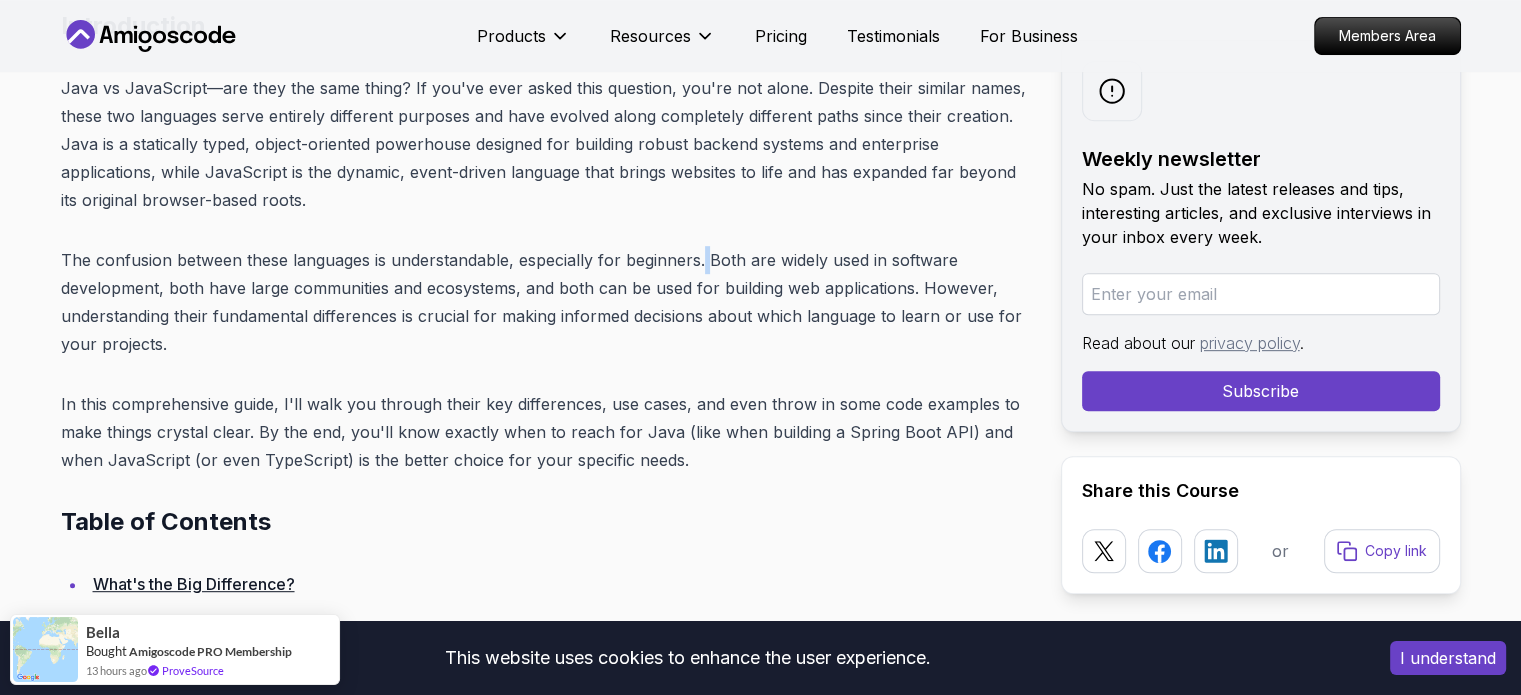click on "The confusion between these languages is understandable, especially for beginners. Both are widely used in software development, both have large communities and ecosystems, and both can be used for building web applications. However, understanding their fundamental differences is crucial for making informed decisions about which language to learn or use for your projects." at bounding box center [545, 302] 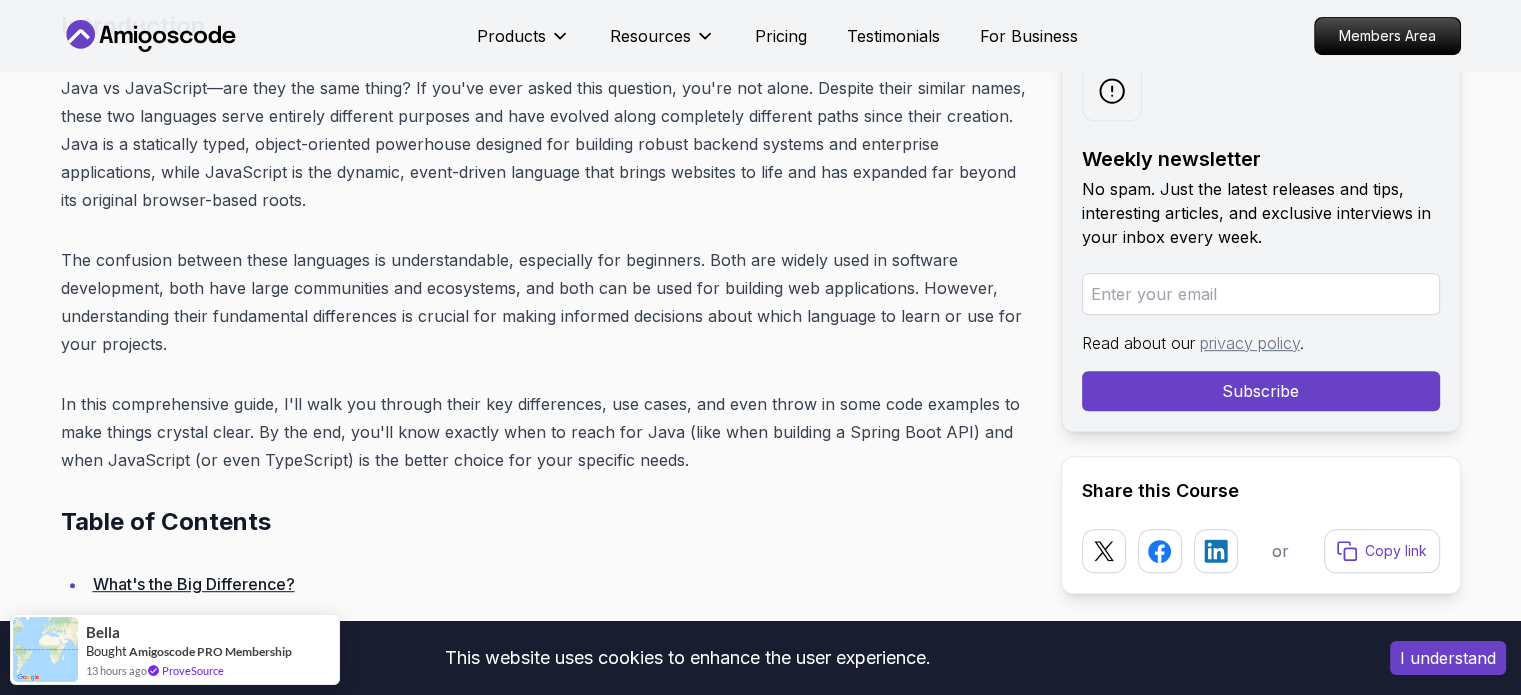 click on "The confusion between these languages is understandable, especially for beginners. Both are widely used in software development, both have large communities and ecosystems, and both can be used for building web applications. However, understanding their fundamental differences is crucial for making informed decisions about which language to learn or use for your projects." at bounding box center [545, 302] 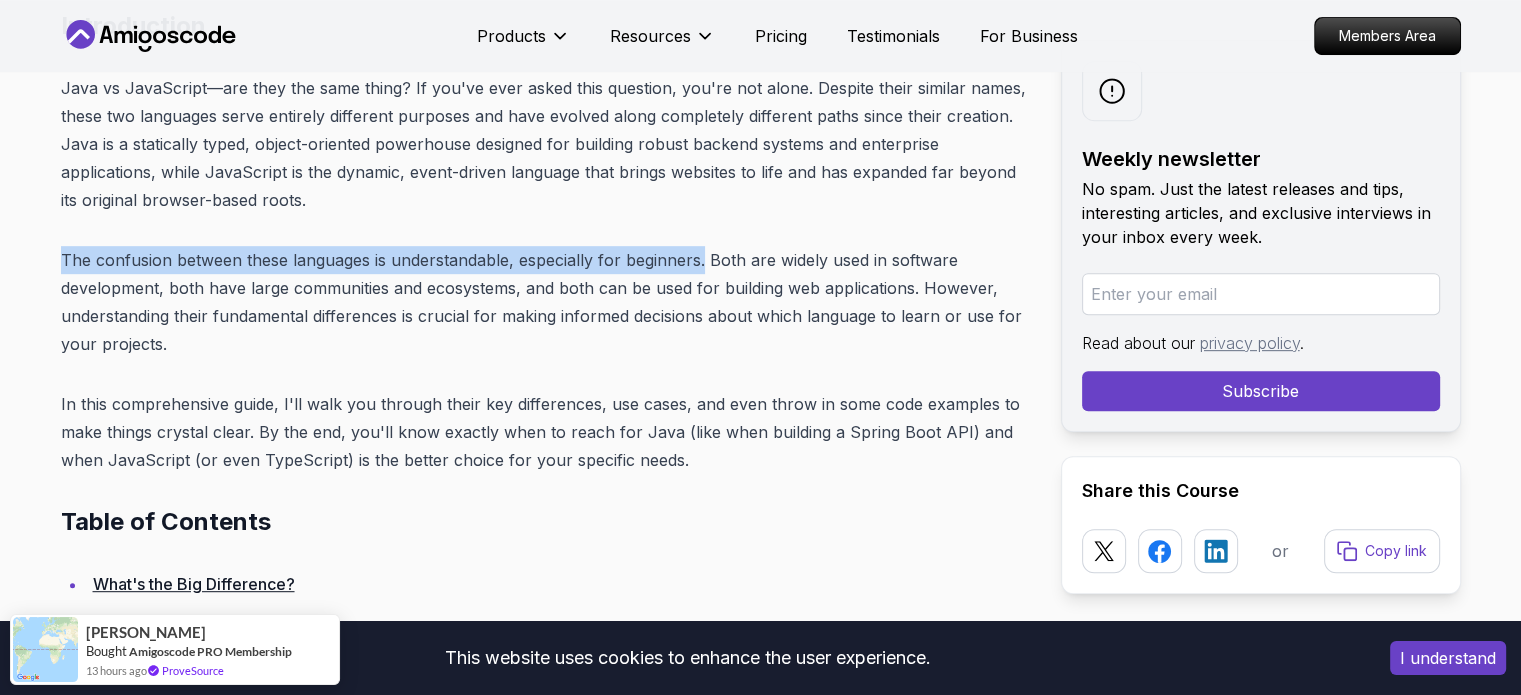 drag, startPoint x: 65, startPoint y: 251, endPoint x: 693, endPoint y: 271, distance: 628.3184 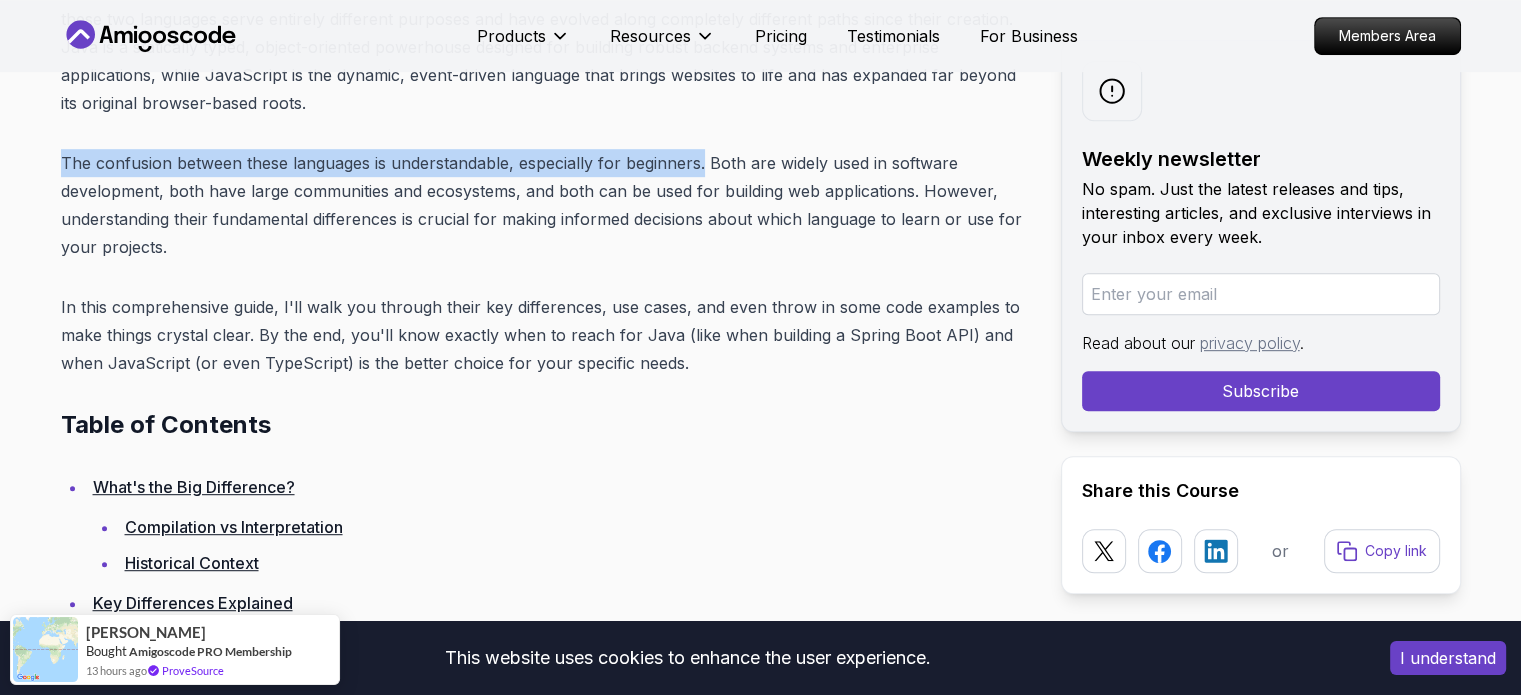 scroll, scrollTop: 1000, scrollLeft: 0, axis: vertical 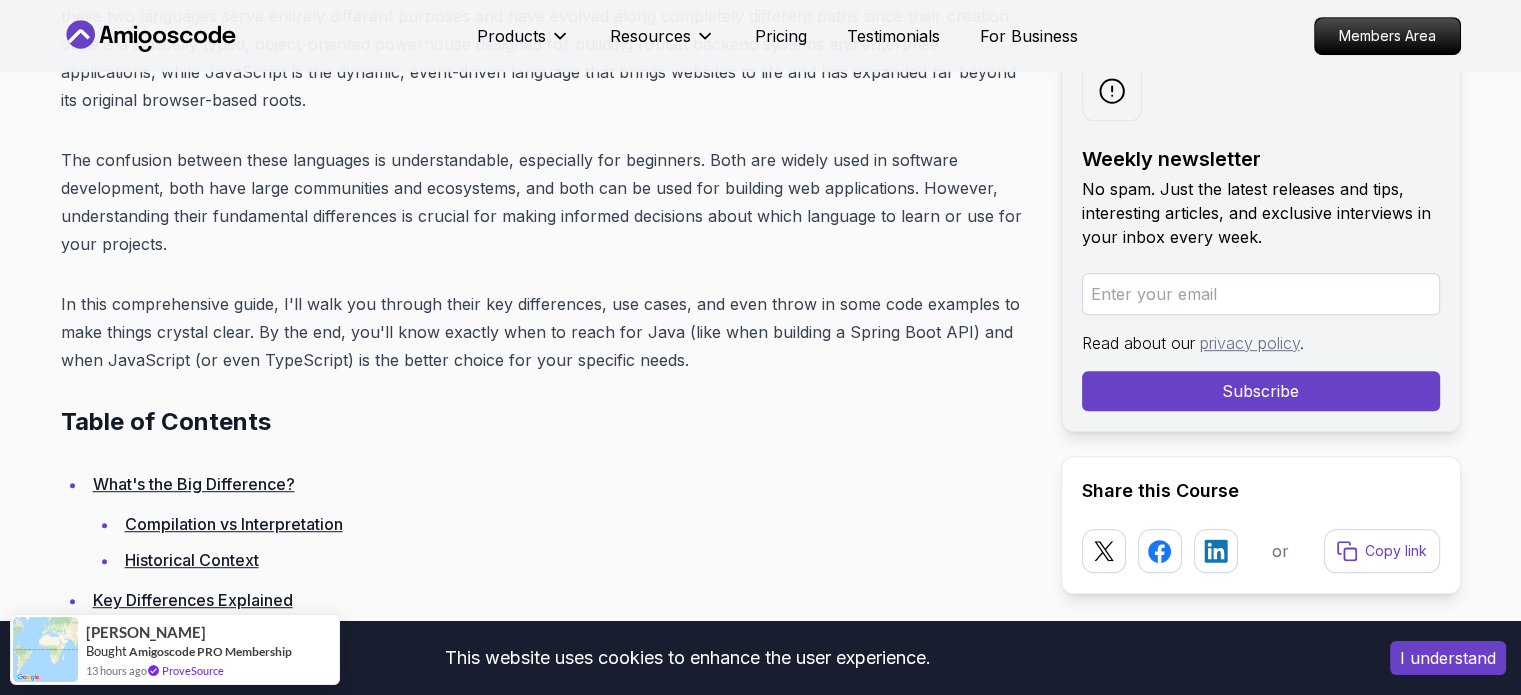 click on "In this comprehensive guide, I'll walk you through their key differences, use cases, and even throw in some code examples to make things crystal clear. By the end, you'll know exactly when to reach for Java (like when building a Spring Boot API) and when JavaScript (or even TypeScript) is the better choice for your specific needs." at bounding box center [545, 332] 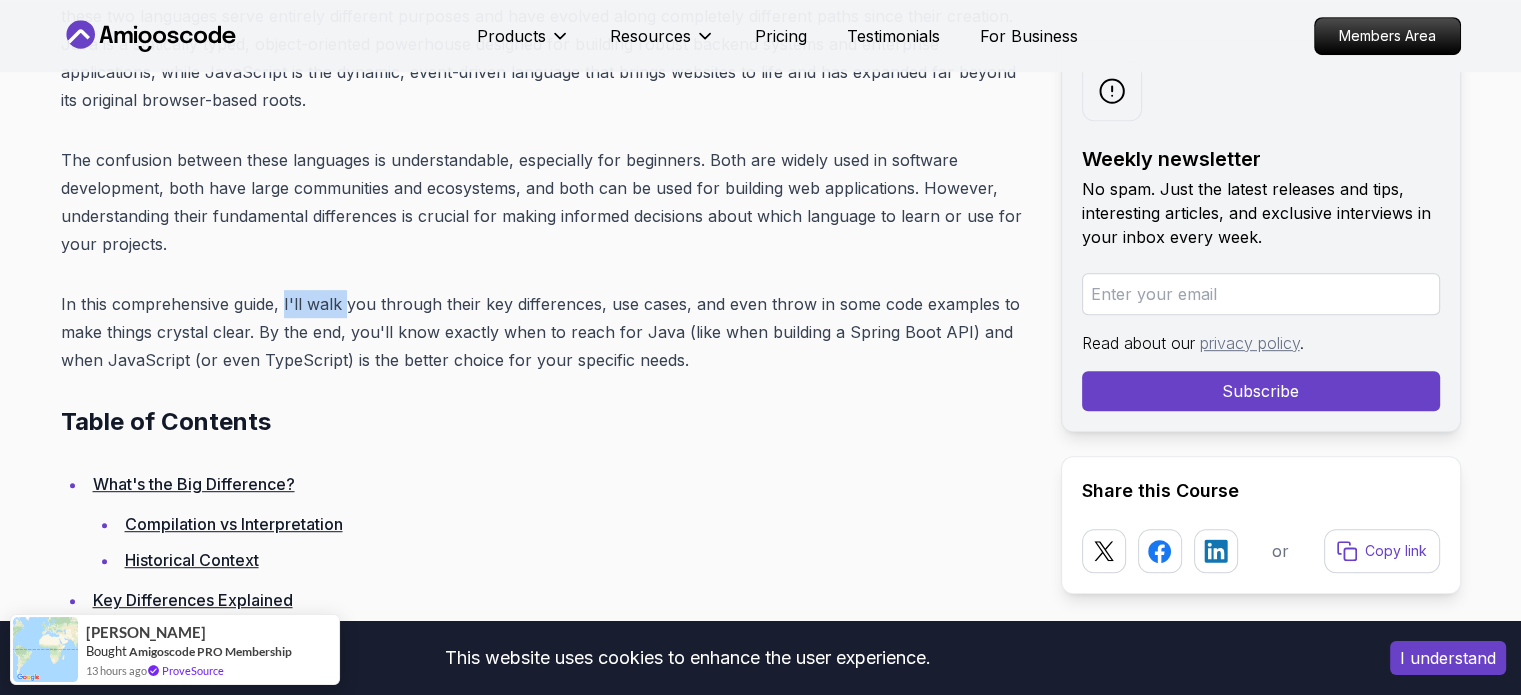 drag, startPoint x: 280, startPoint y: 300, endPoint x: 336, endPoint y: 300, distance: 56 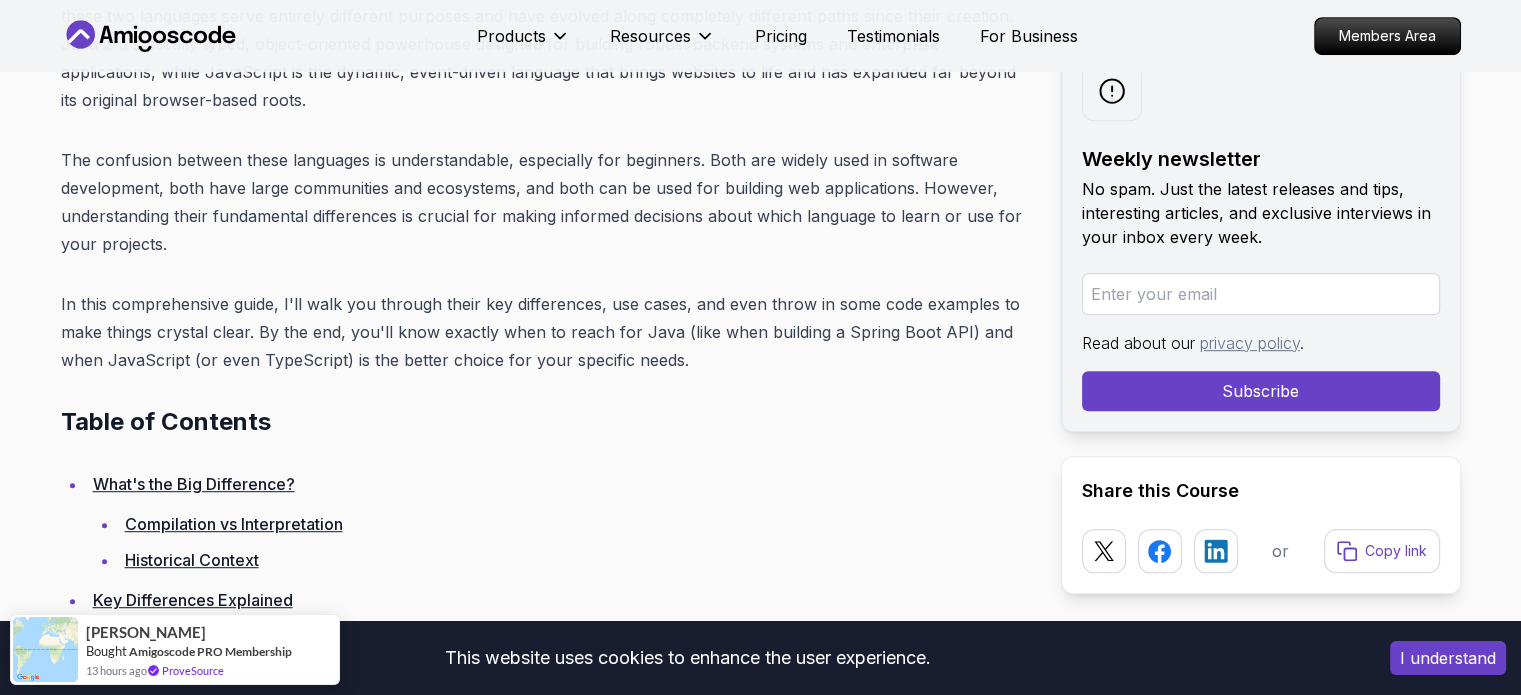 click on "In this comprehensive guide, I'll walk you through their key differences, use cases, and even throw in some code examples to make things crystal clear. By the end, you'll know exactly when to reach for Java (like when building a Spring Boot API) and when JavaScript (or even TypeScript) is the better choice for your specific needs." at bounding box center (545, 332) 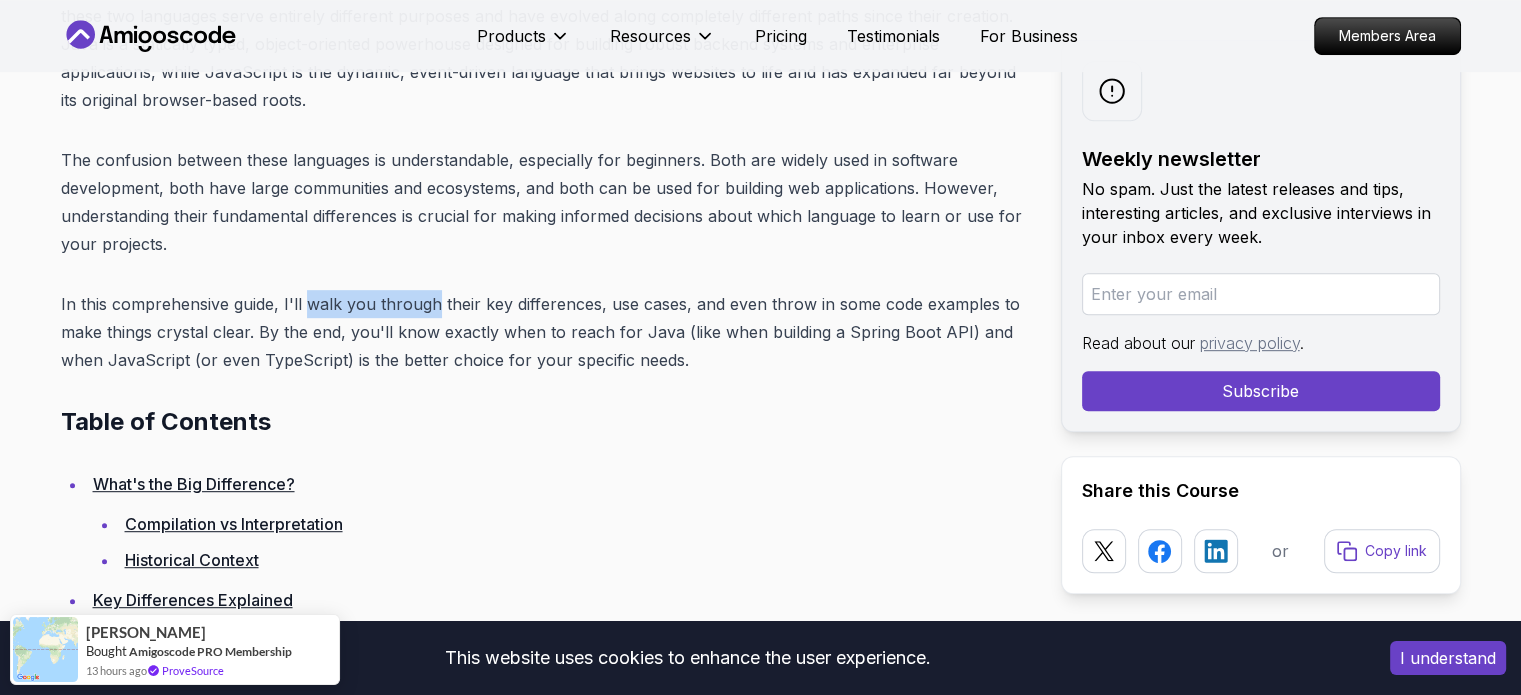 drag, startPoint x: 311, startPoint y: 301, endPoint x: 417, endPoint y: 301, distance: 106 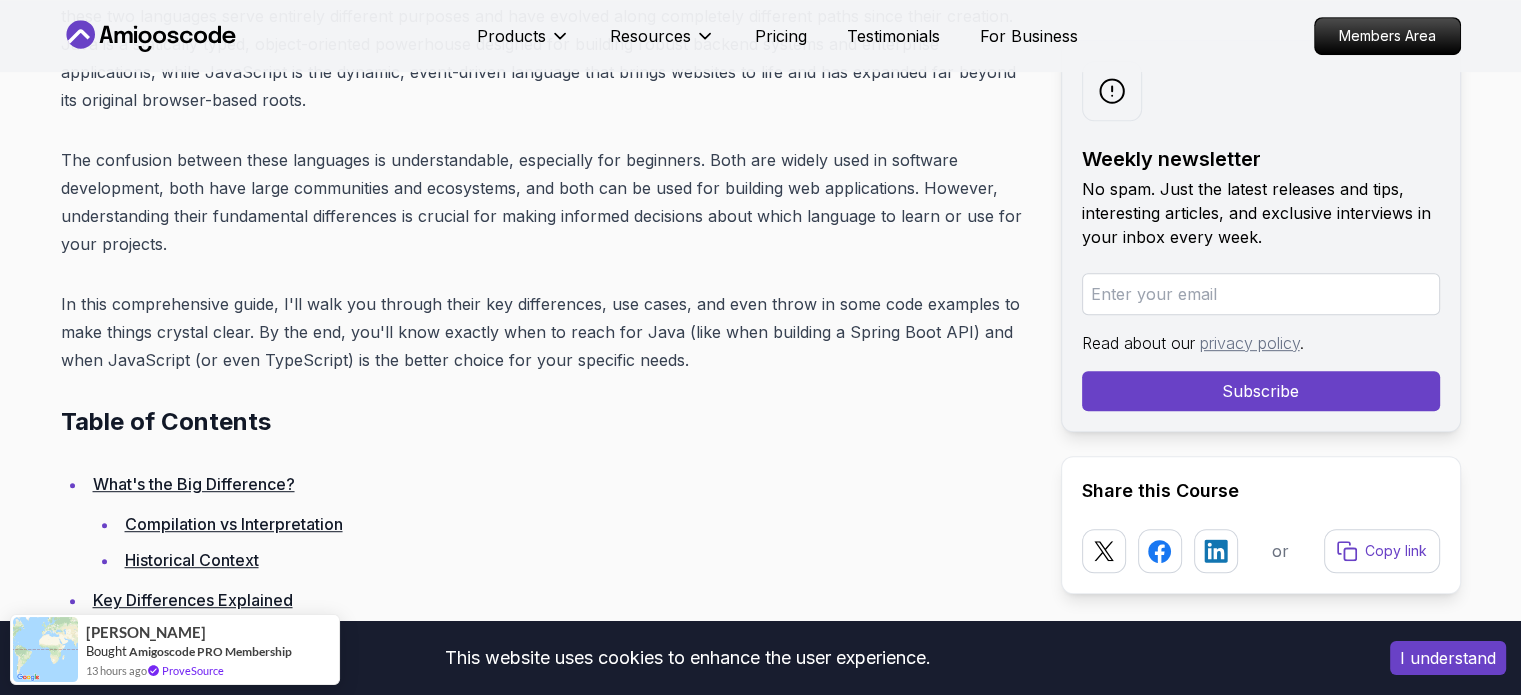 click on "In this comprehensive guide, I'll walk you through their key differences, use cases, and even throw in some code examples to make things crystal clear. By the end, you'll know exactly when to reach for Java (like when building a Spring Boot API) and when JavaScript (or even TypeScript) is the better choice for your specific needs." at bounding box center [545, 332] 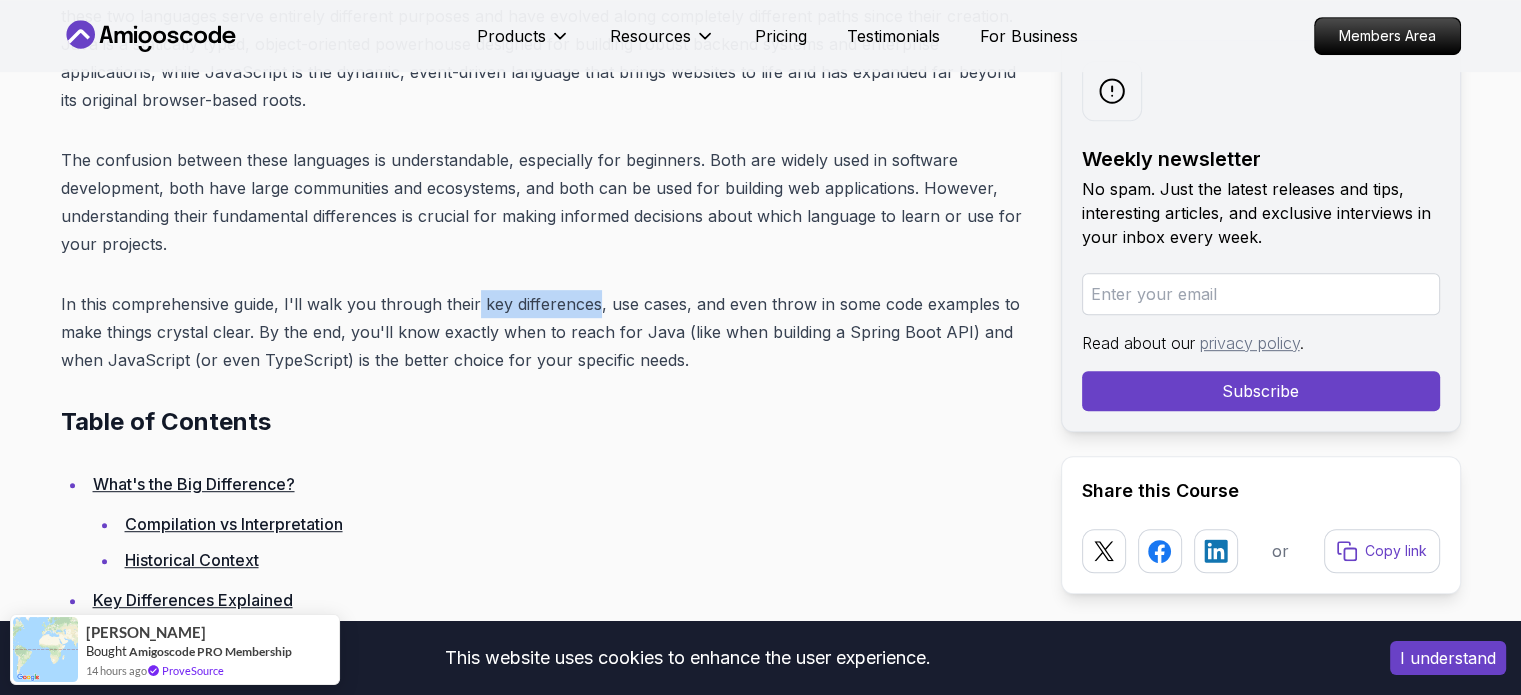 drag, startPoint x: 471, startPoint y: 298, endPoint x: 506, endPoint y: 291, distance: 35.69314 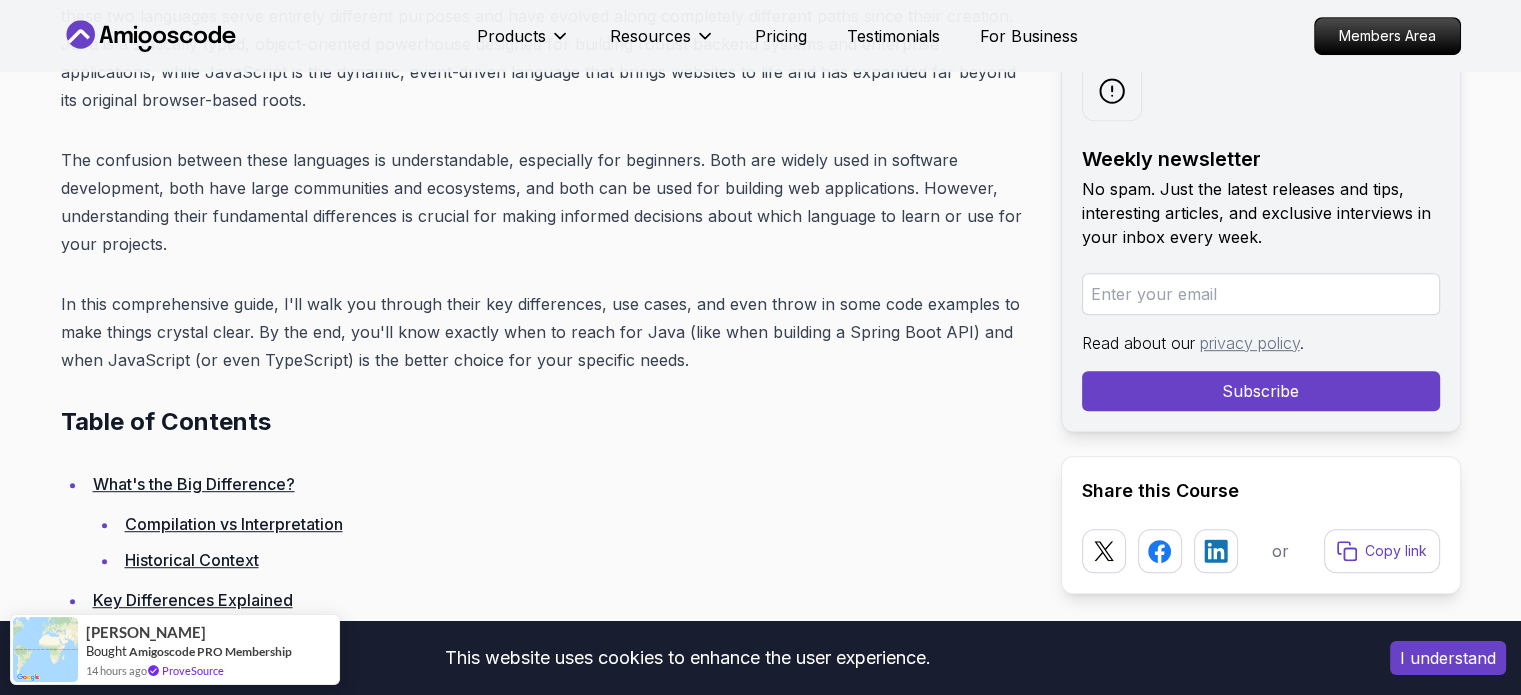 click on "In this comprehensive guide, I'll walk you through their key differences, use cases, and even throw in some code examples to make things crystal clear. By the end, you'll know exactly when to reach for Java (like when building a Spring Boot API) and when JavaScript (or even TypeScript) is the better choice for your specific needs." at bounding box center (545, 332) 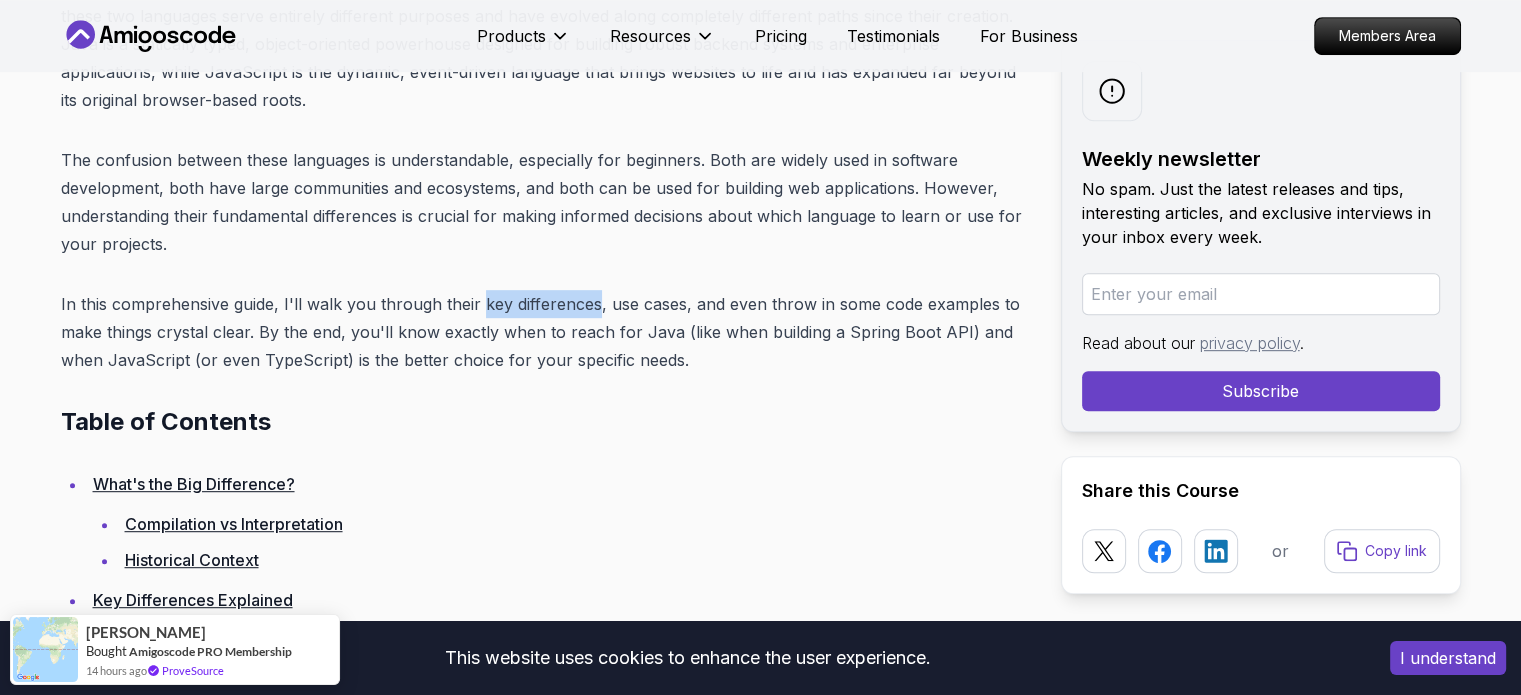 drag, startPoint x: 487, startPoint y: 299, endPoint x: 564, endPoint y: 296, distance: 77.05842 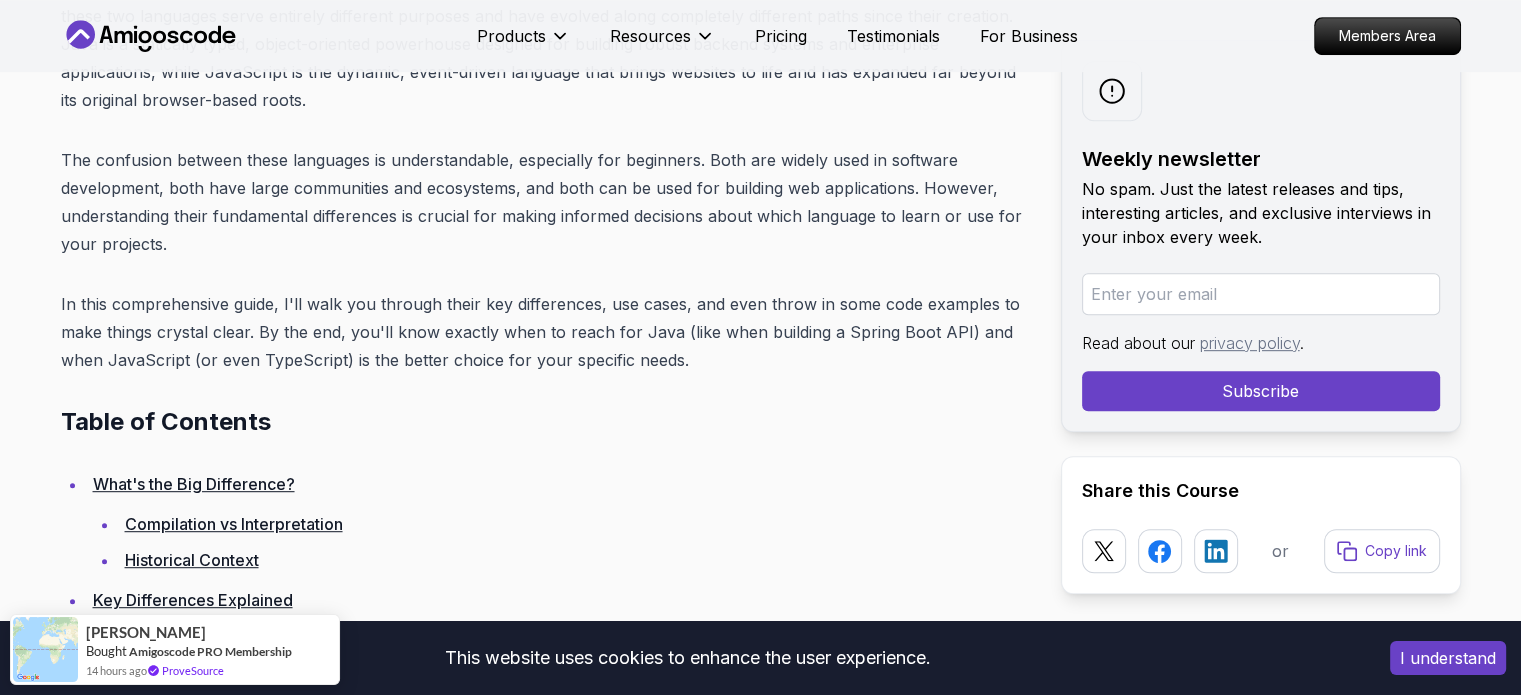 click on "In this comprehensive guide, I'll walk you through their key differences, use cases, and even throw in some code examples to make things crystal clear. By the end, you'll know exactly when to reach for Java (like when building a Spring Boot API) and when JavaScript (or even TypeScript) is the better choice for your specific needs." at bounding box center [545, 332] 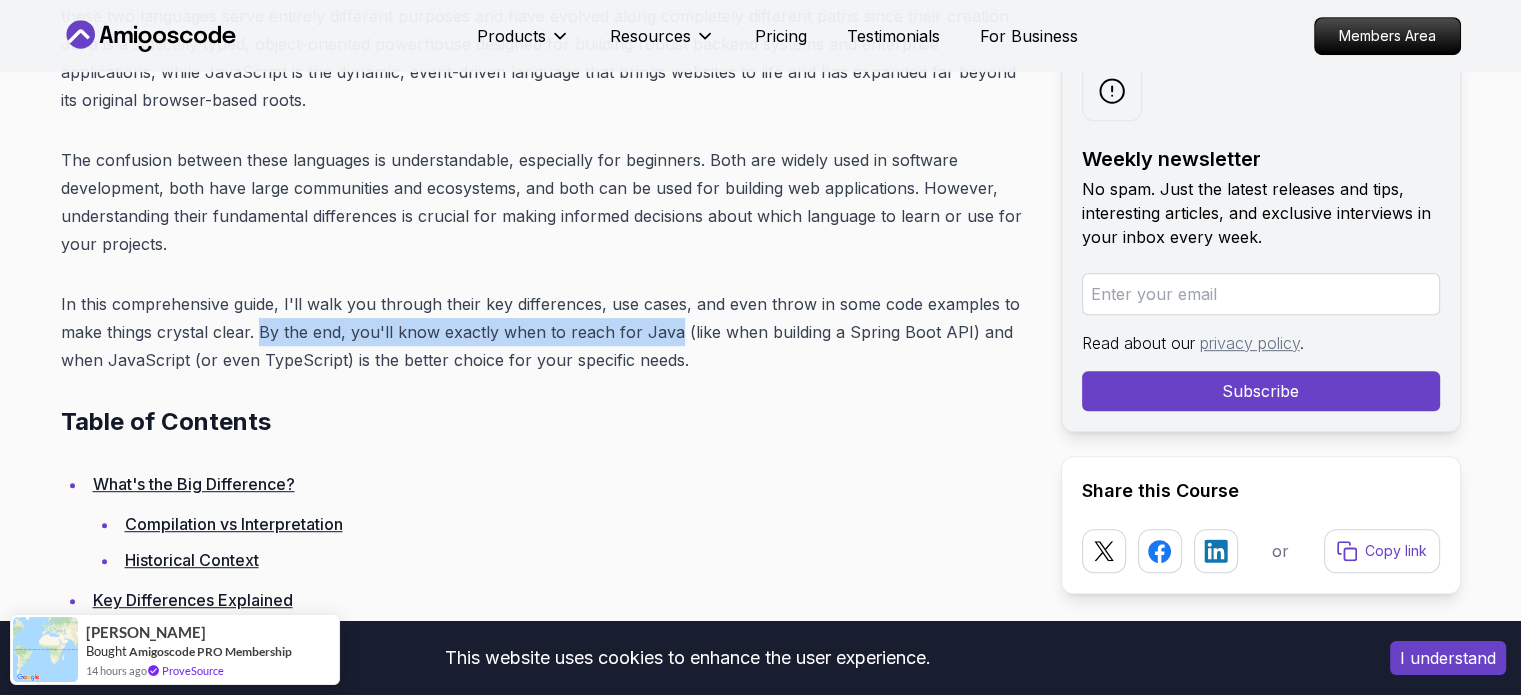 drag, startPoint x: 267, startPoint y: 331, endPoint x: 660, endPoint y: 331, distance: 393 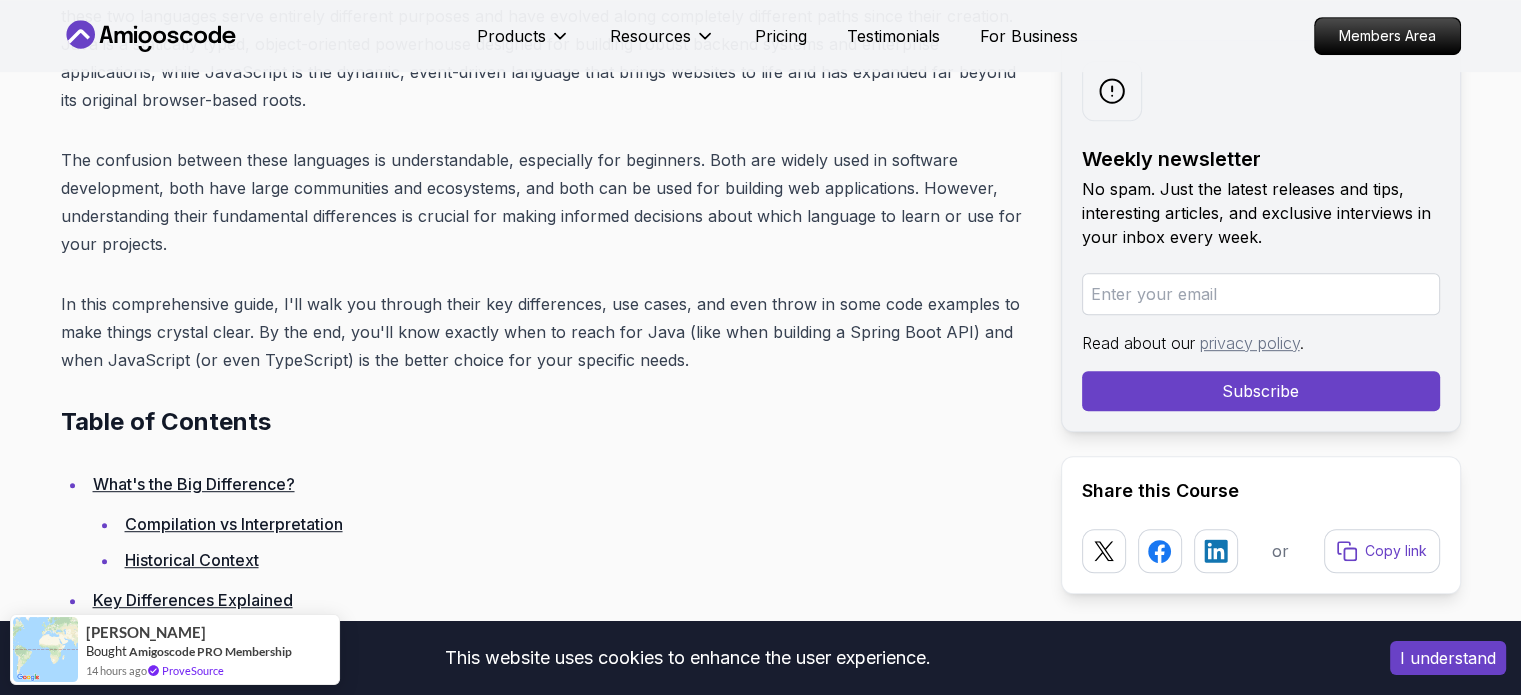 click on "In this comprehensive guide, I'll walk you through their key differences, use cases, and even throw in some code examples to make things crystal clear. By the end, you'll know exactly when to reach for Java (like when building a Spring Boot API) and when JavaScript (or even TypeScript) is the better choice for your specific needs." at bounding box center [545, 332] 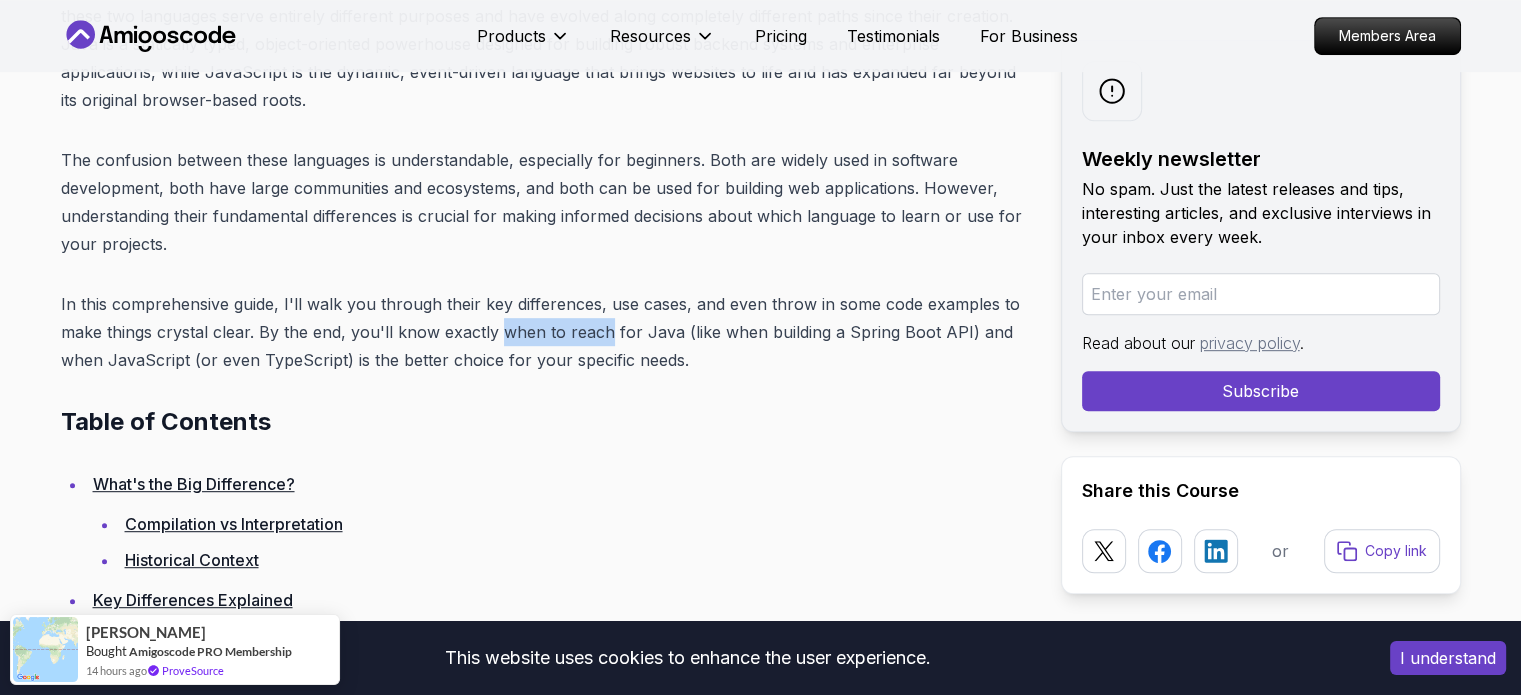 drag, startPoint x: 510, startPoint y: 333, endPoint x: 591, endPoint y: 332, distance: 81.00617 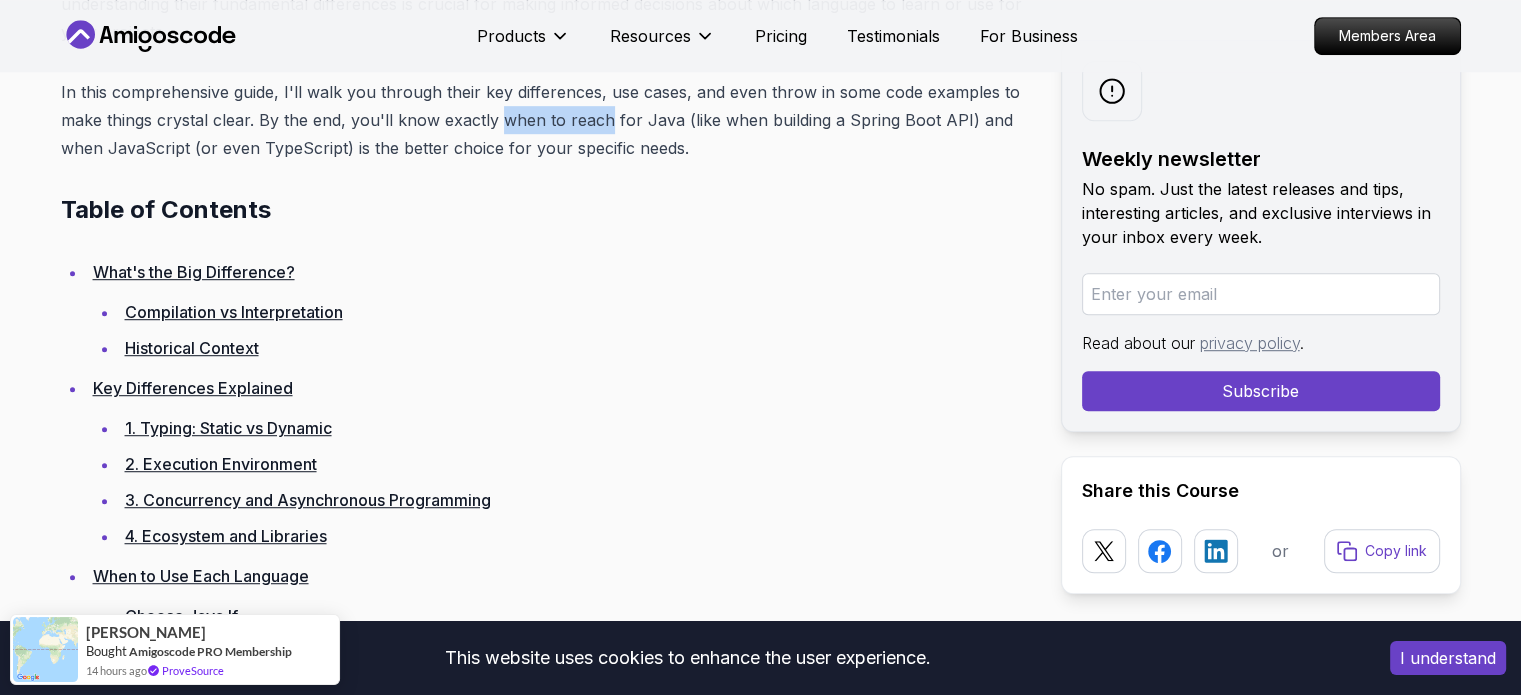 scroll, scrollTop: 1500, scrollLeft: 0, axis: vertical 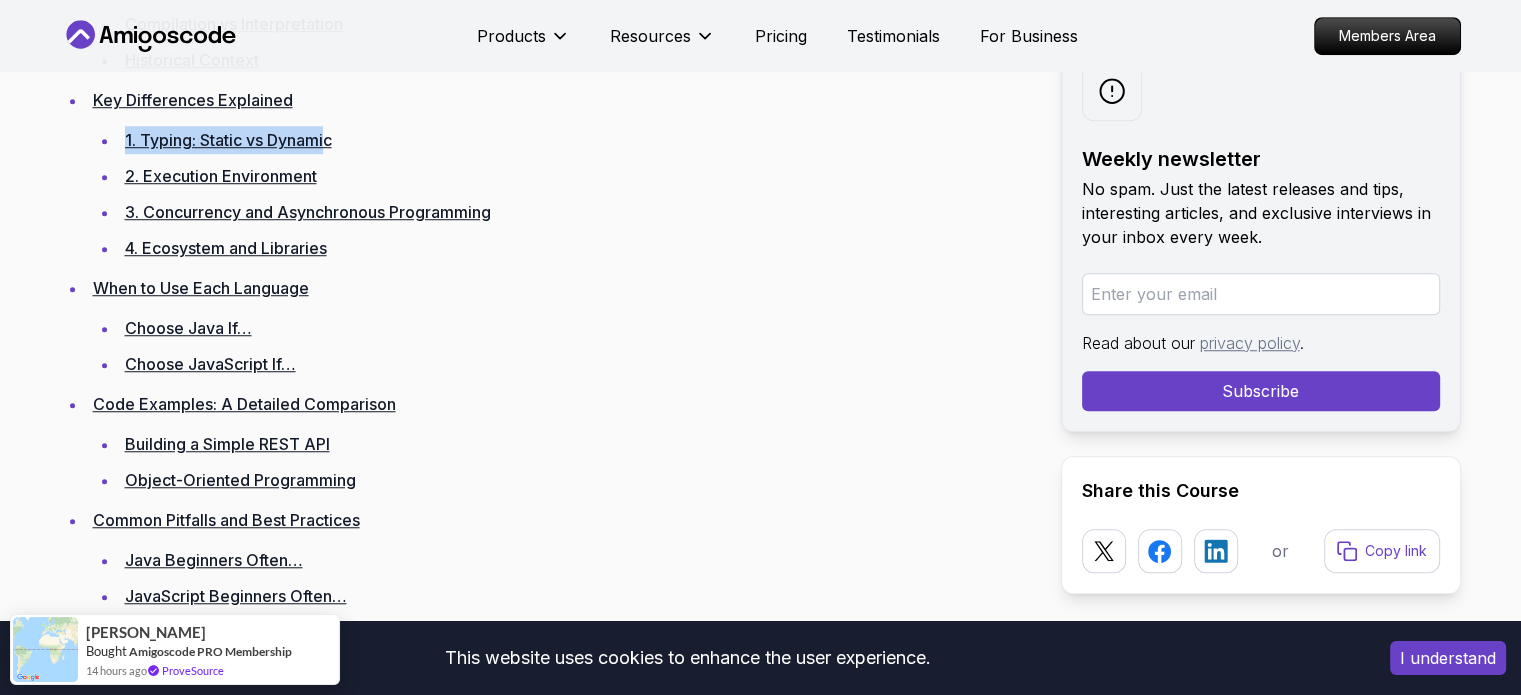 drag, startPoint x: 123, startPoint y: 123, endPoint x: 345, endPoint y: 116, distance: 222.11034 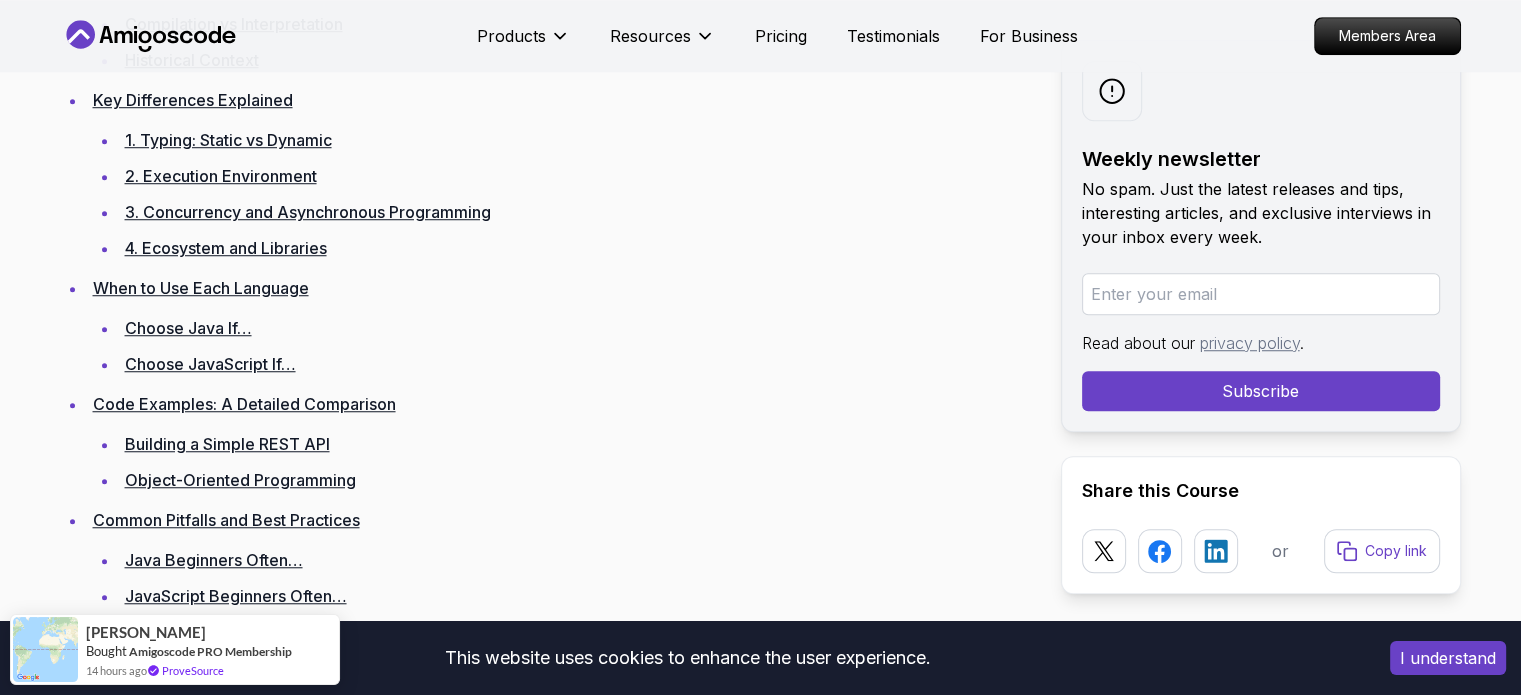click on "1. Typing: Static vs Dynamic" at bounding box center [574, 140] 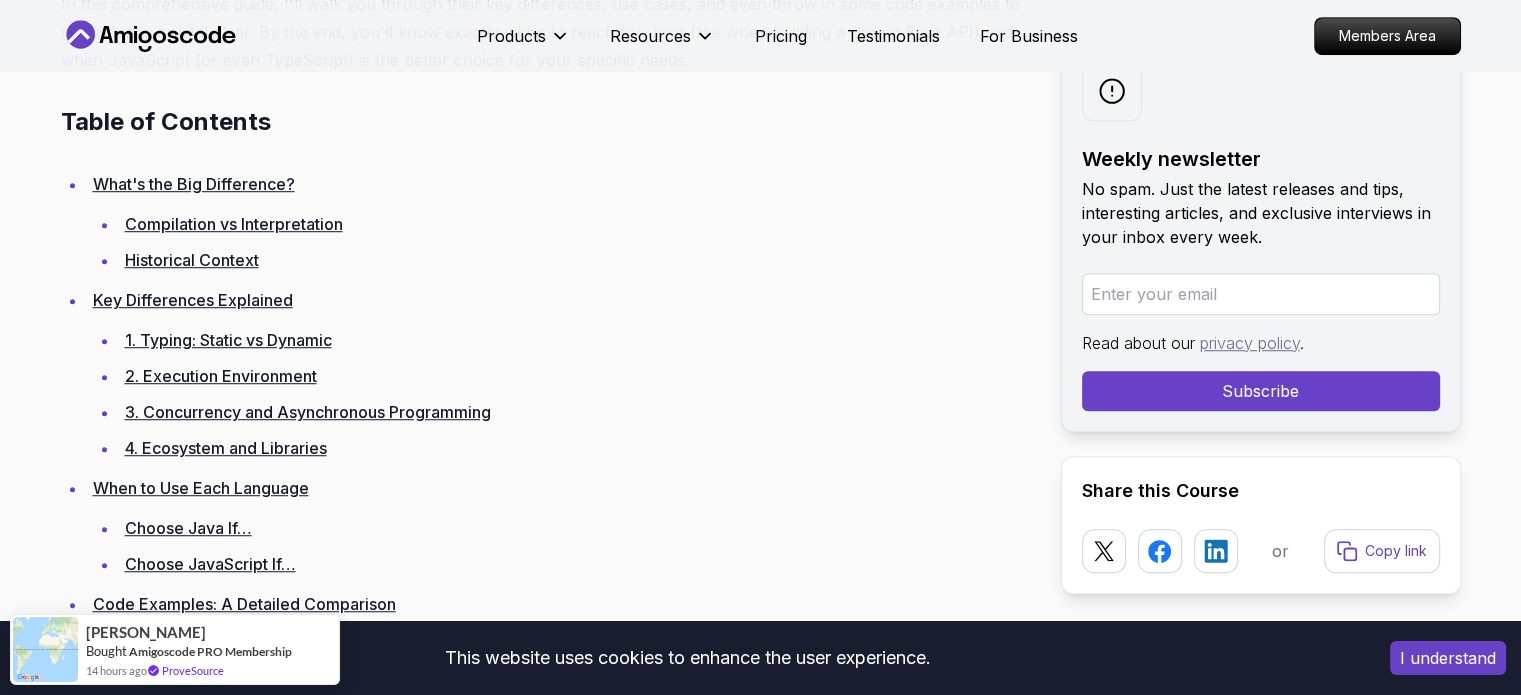 scroll, scrollTop: 1300, scrollLeft: 0, axis: vertical 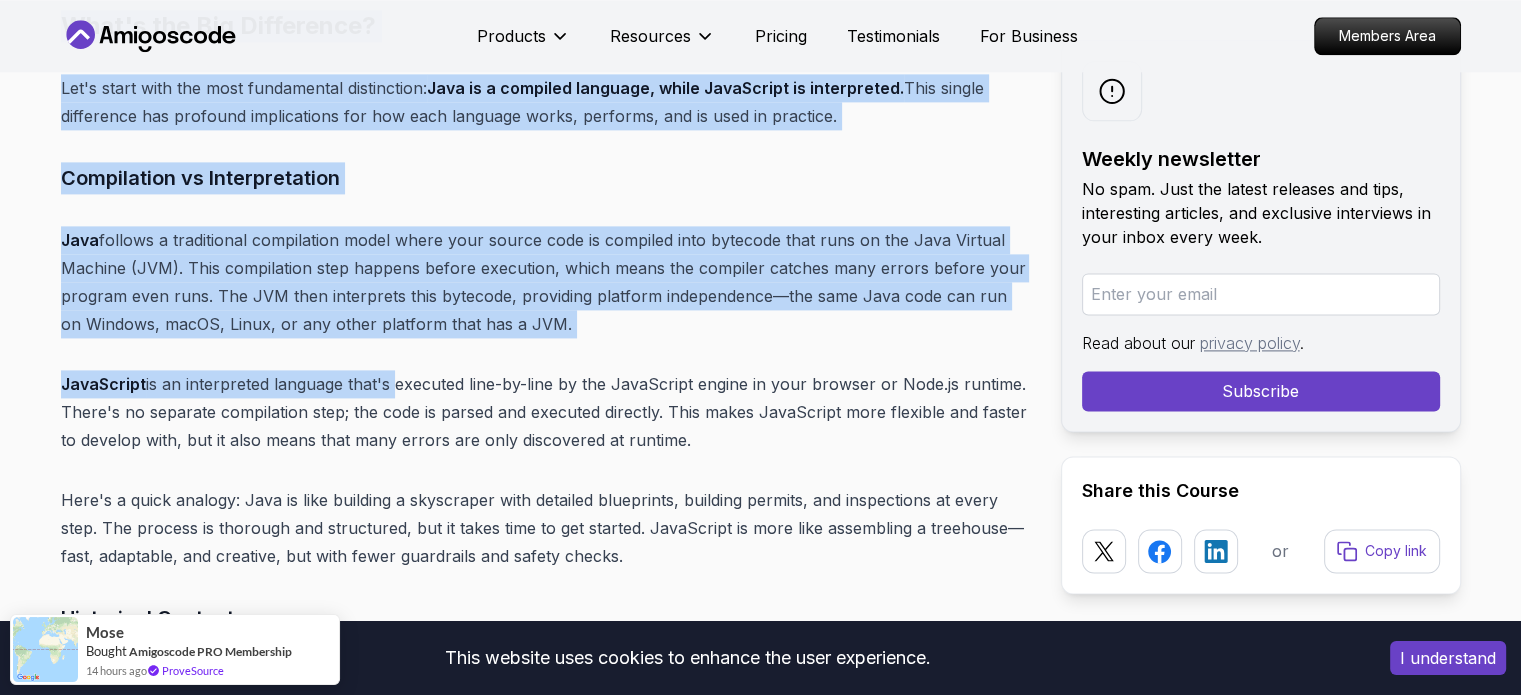 drag, startPoint x: 59, startPoint y: 232, endPoint x: 394, endPoint y: 347, distance: 354.1892 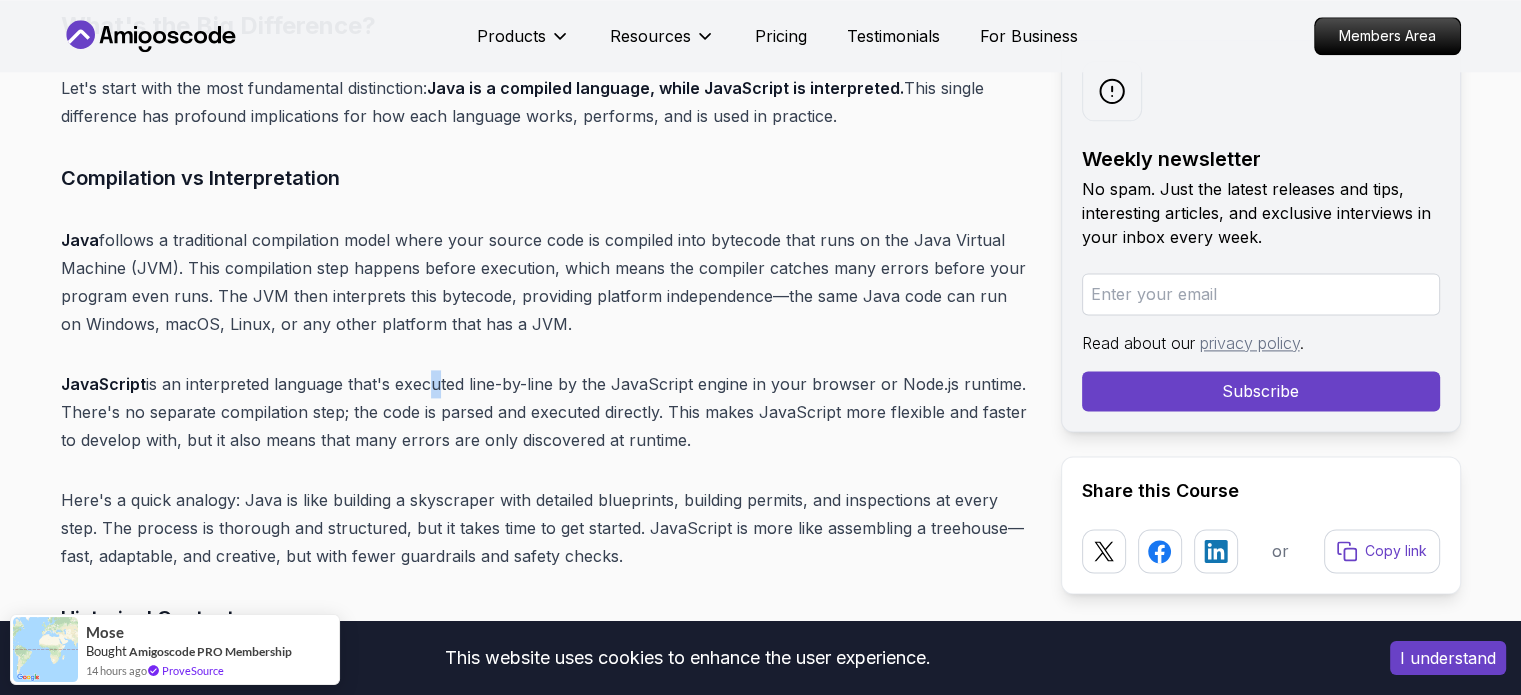 drag, startPoint x: 429, startPoint y: 343, endPoint x: 534, endPoint y: 334, distance: 105.38501 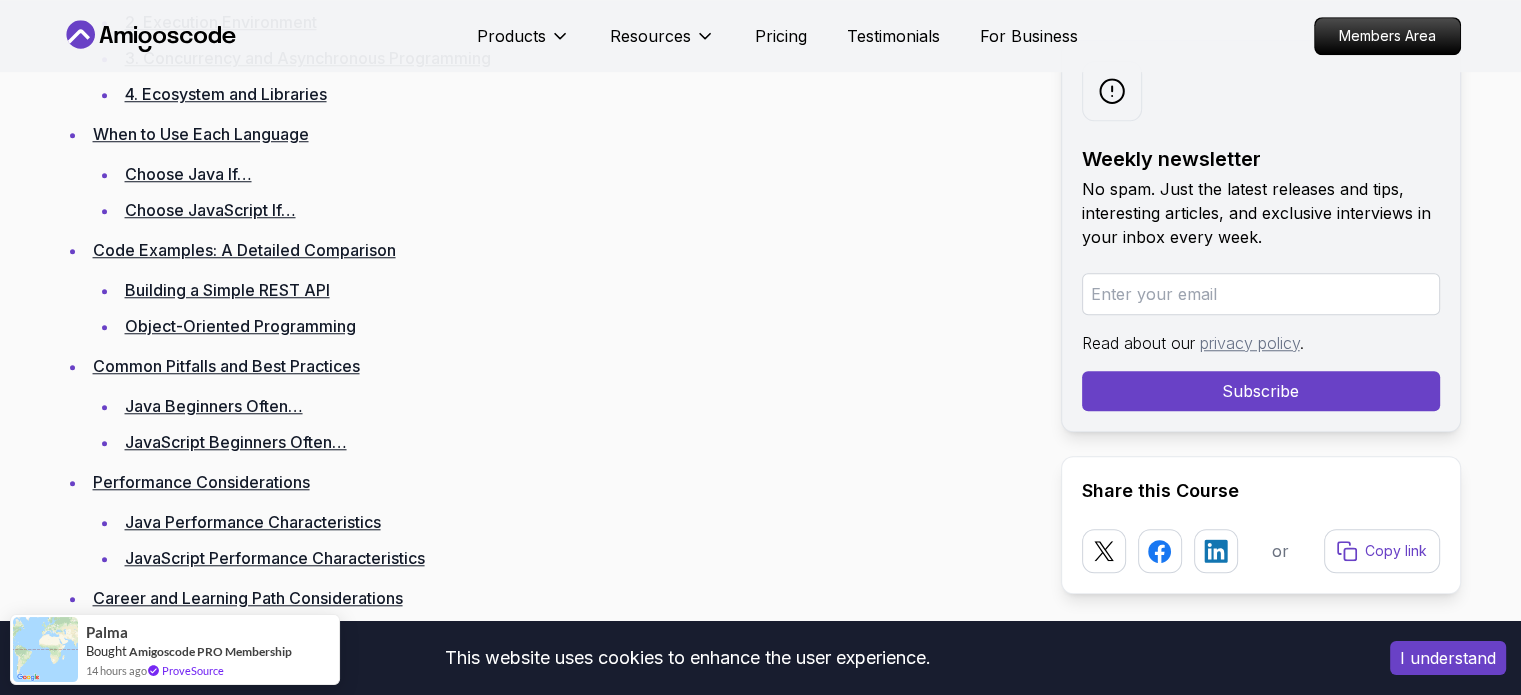 scroll, scrollTop: 1700, scrollLeft: 0, axis: vertical 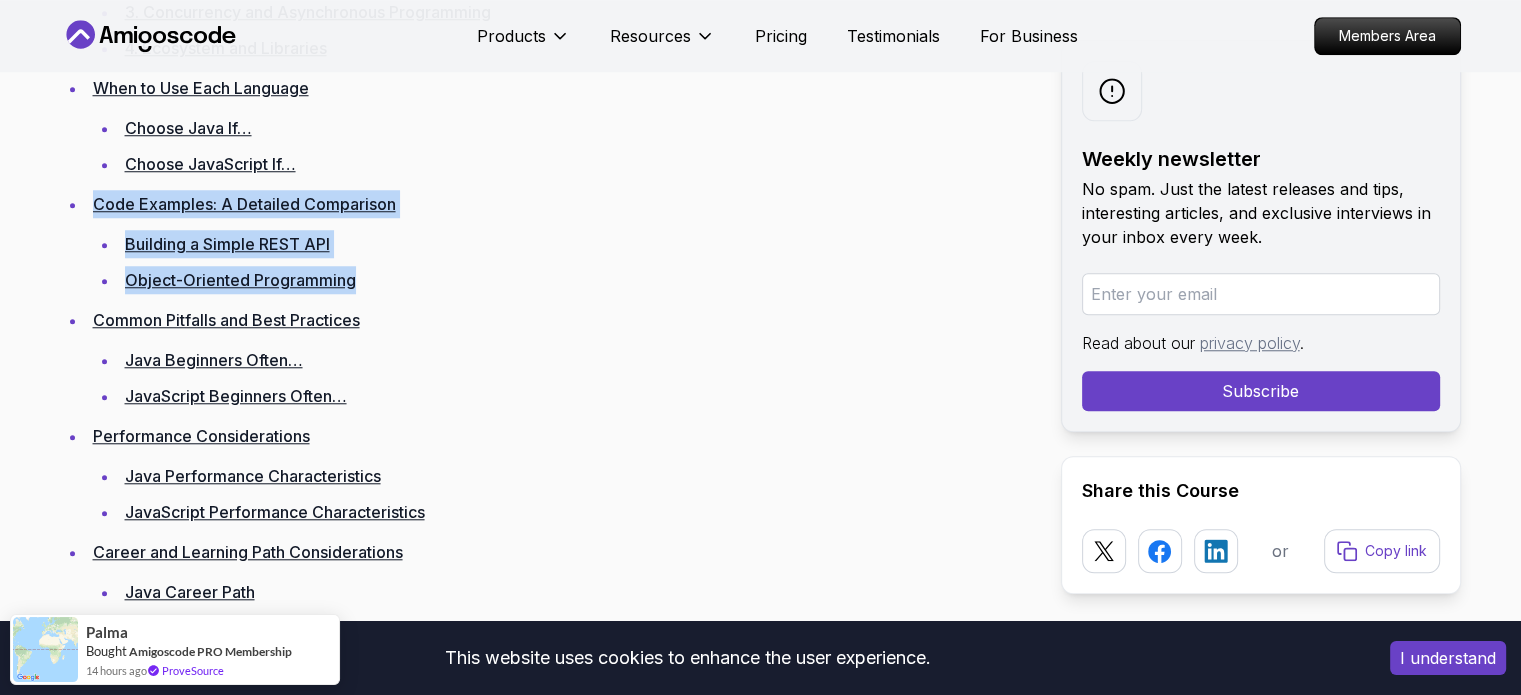 drag, startPoint x: 384, startPoint y: 276, endPoint x: 11, endPoint y: 191, distance: 382.5624 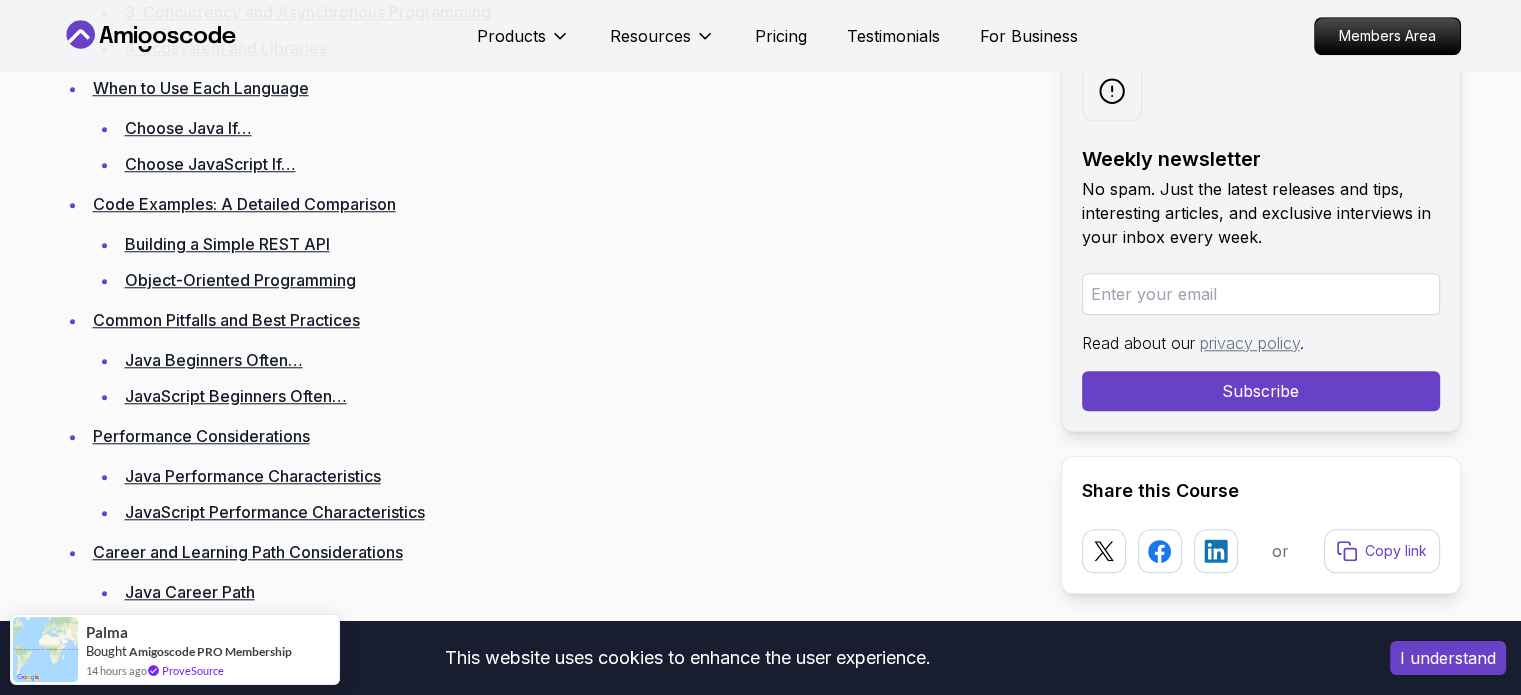 click on "Blogs Java vs JavaScript: Key Differences and Use Cases backend 15 min read Java vs JavaScript: Key Differences and Use Cases Confused about Java vs JavaScript? This beginner-friendly blog breaks down their differences, use cases, and helps you choose the right tool for your project. Weekly newsletter No spam. Just the latest releases and tips, interesting articles, and exclusive interviews in your inbox every week. Read about our   privacy policy . Subscribe Share this Course or Copy link Published By:  [PERSON_NAME]  |   Date:  [DATE] Introduction
The confusion between these languages is understandable, especially for beginners. Both are widely used in software development, both have large communities and ecosystems, and both can be used for building web applications. However, understanding their fundamental differences is crucial for making informed decisions about which language to learn or use for your projects.
Table of Contents
What's the Big Difference?
Historical Context" at bounding box center (760, 7945) 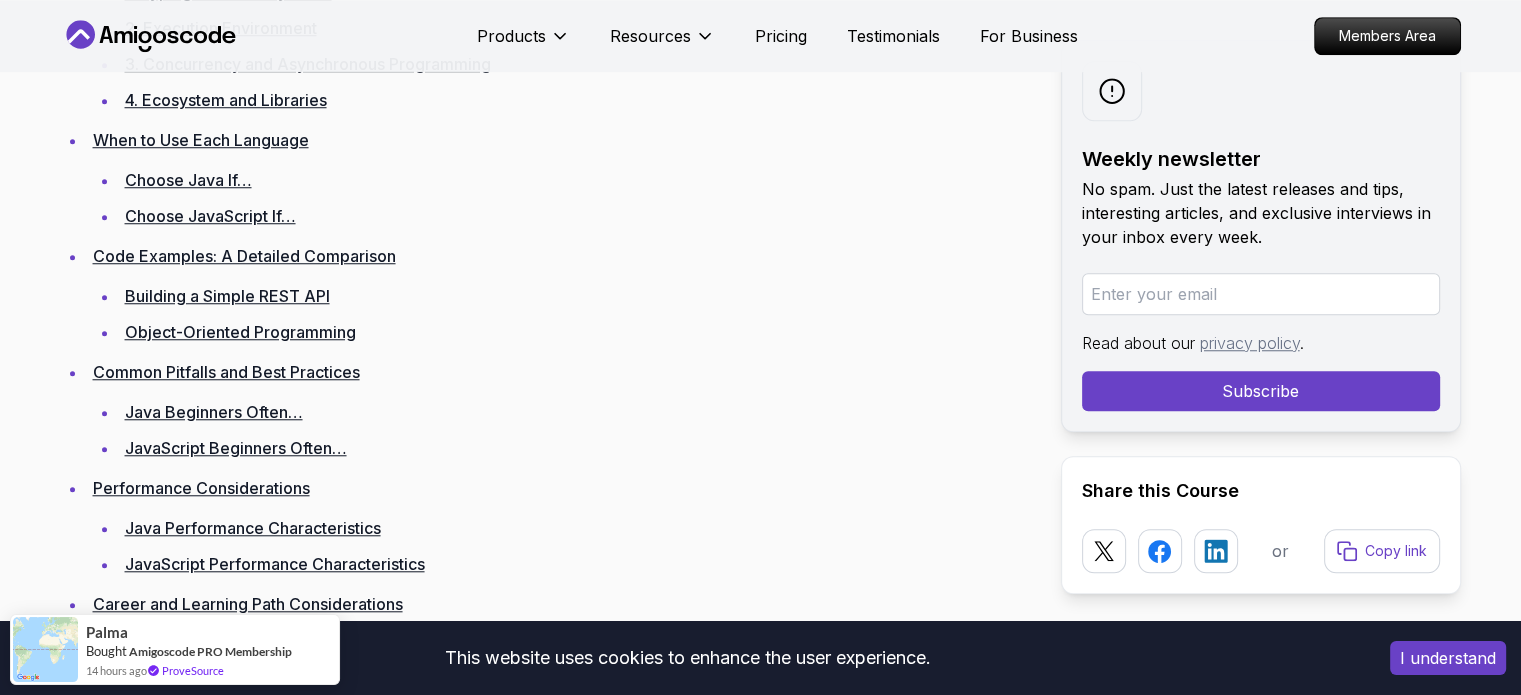 scroll, scrollTop: 1600, scrollLeft: 0, axis: vertical 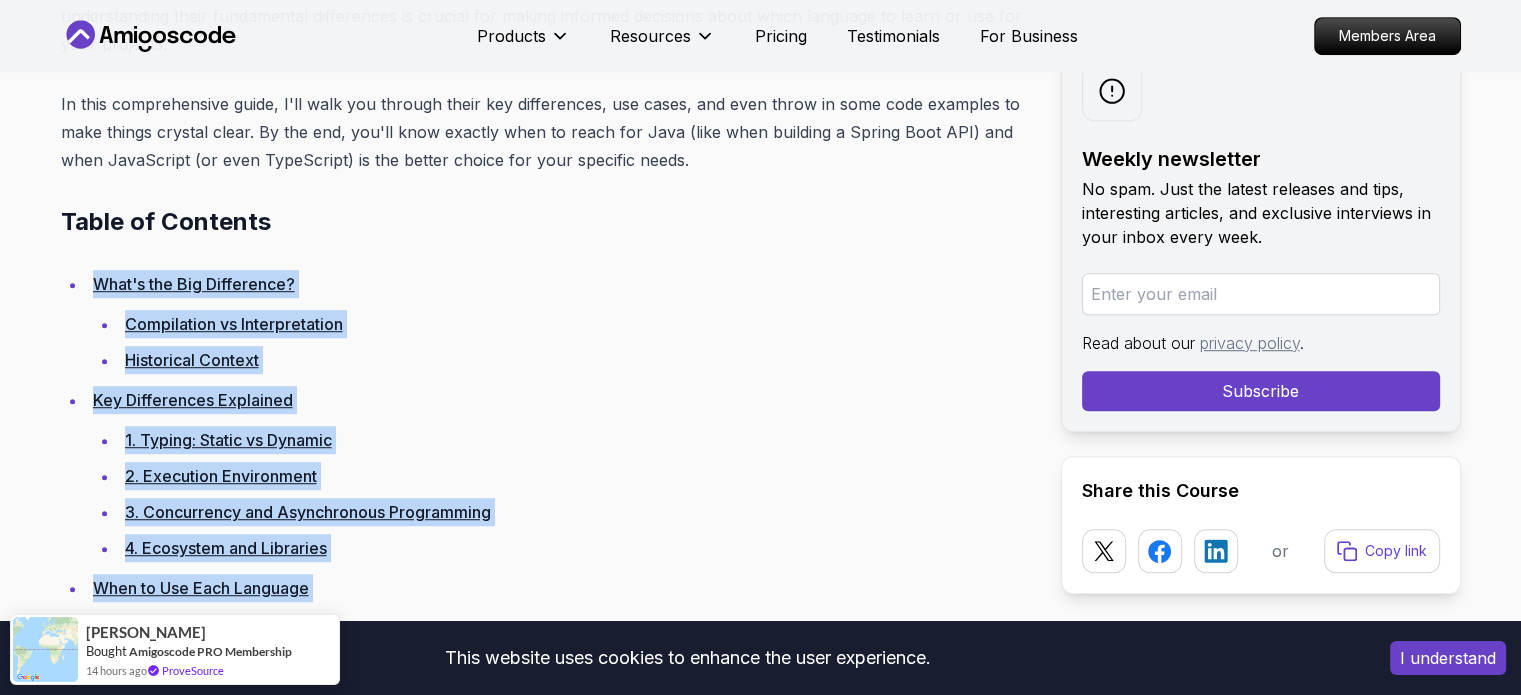 drag, startPoint x: 358, startPoint y: 374, endPoint x: 36, endPoint y: 284, distance: 334.34116 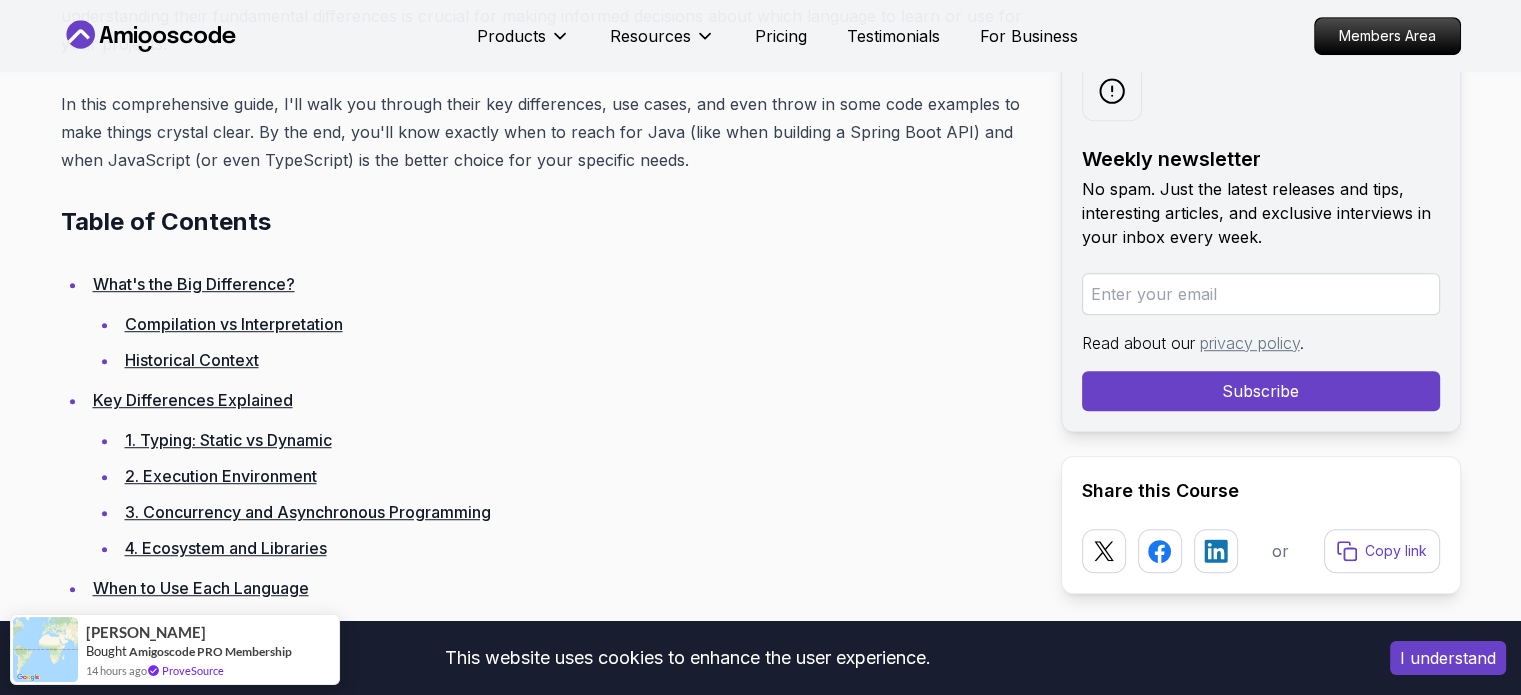 click on "Introduction
Java vs JavaScript—are they the same thing? If you've ever asked this question, you're not alone. Despite their similar names, these two languages serve entirely different purposes and have evolved along completely different paths since their creation. Java is a statically typed, object-oriented powerhouse designed for building robust backend systems and enterprise applications, while JavaScript is the dynamic, event-driven language that brings websites to life and has expanded far beyond its original browser-based roots.
The confusion between these languages is understandable, especially for beginners. Both are widely used in software development, both have large communities and ecosystems, and both can be used for building web applications. However, understanding their fundamental differences is crucial for making informed decisions about which language to learn or use for your projects.
Table of Contents
What's the Big Difference?
Compilation vs Interpretation" at bounding box center [545, 8800] 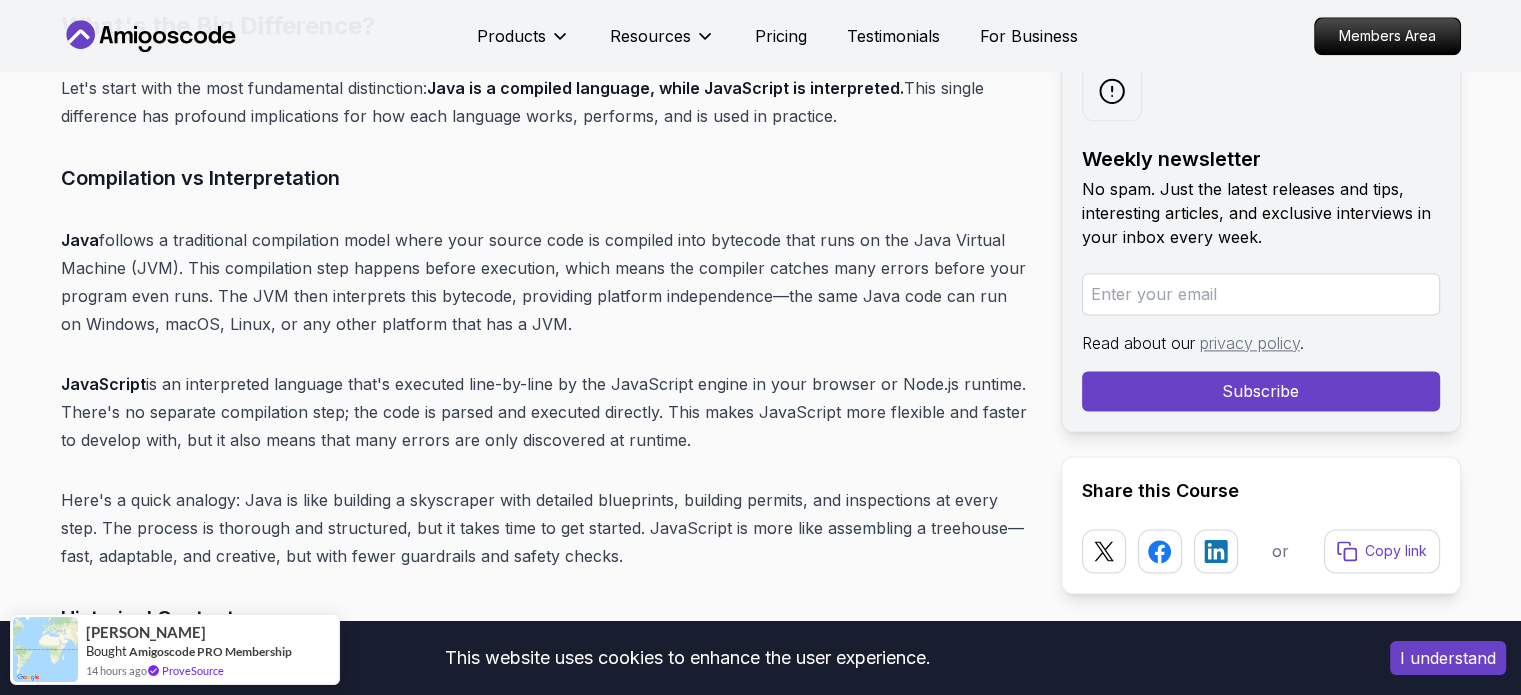 scroll, scrollTop: 2500, scrollLeft: 0, axis: vertical 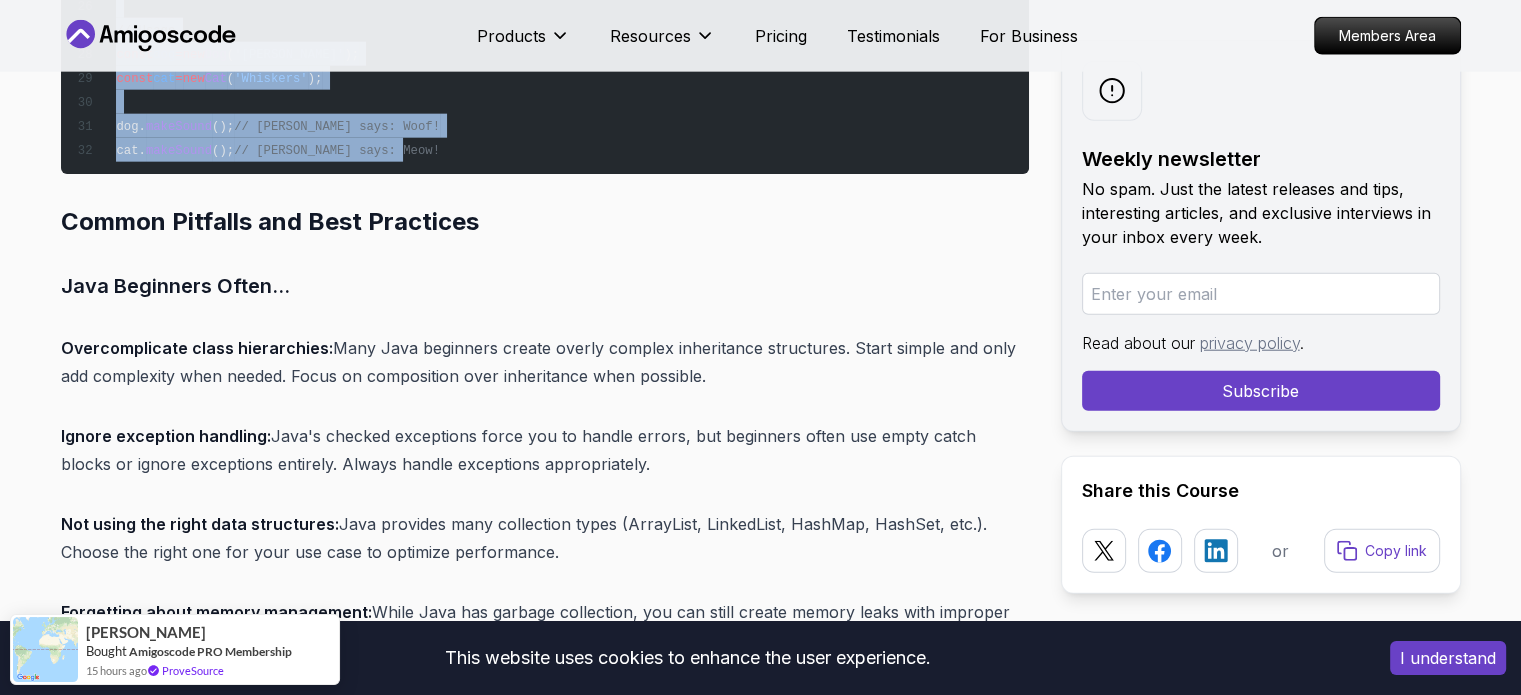 drag, startPoint x: 50, startPoint y: 224, endPoint x: 424, endPoint y: 161, distance: 379.26904 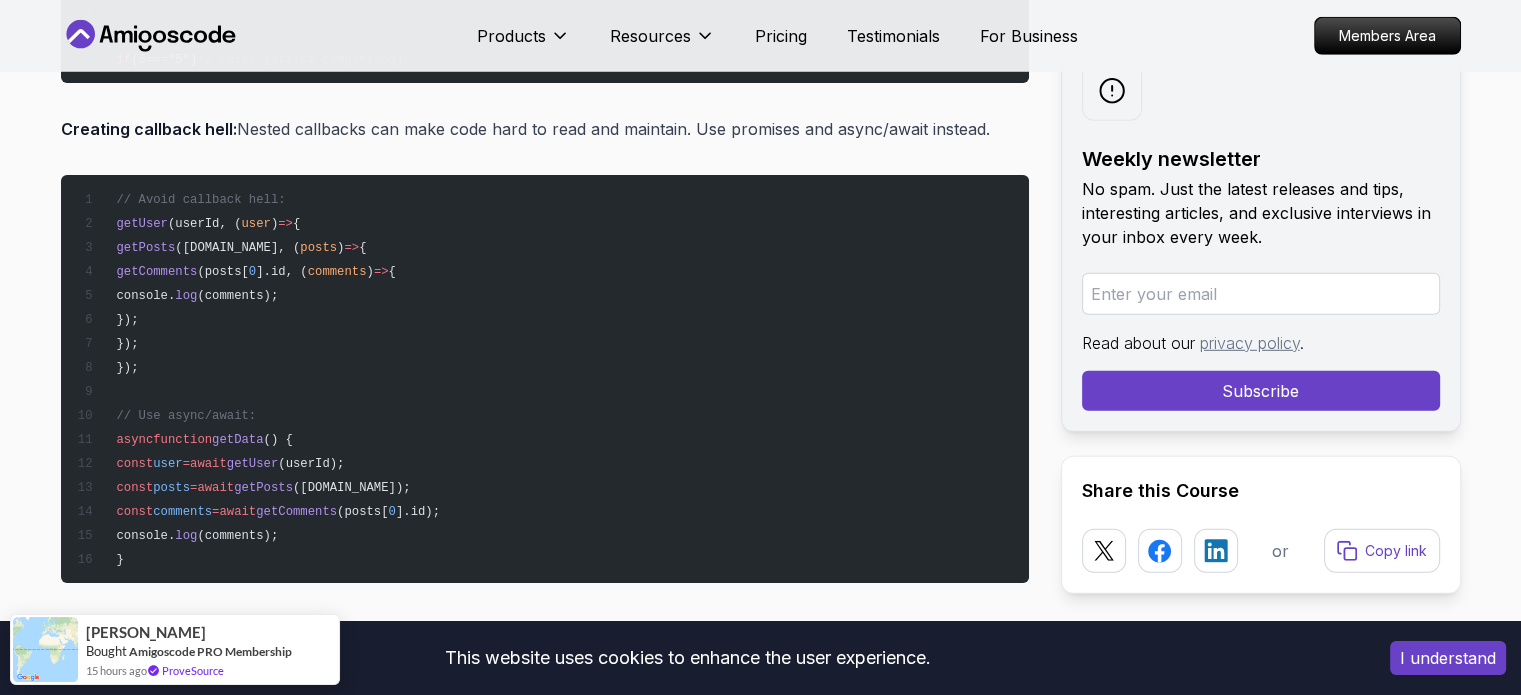 scroll, scrollTop: 13900, scrollLeft: 0, axis: vertical 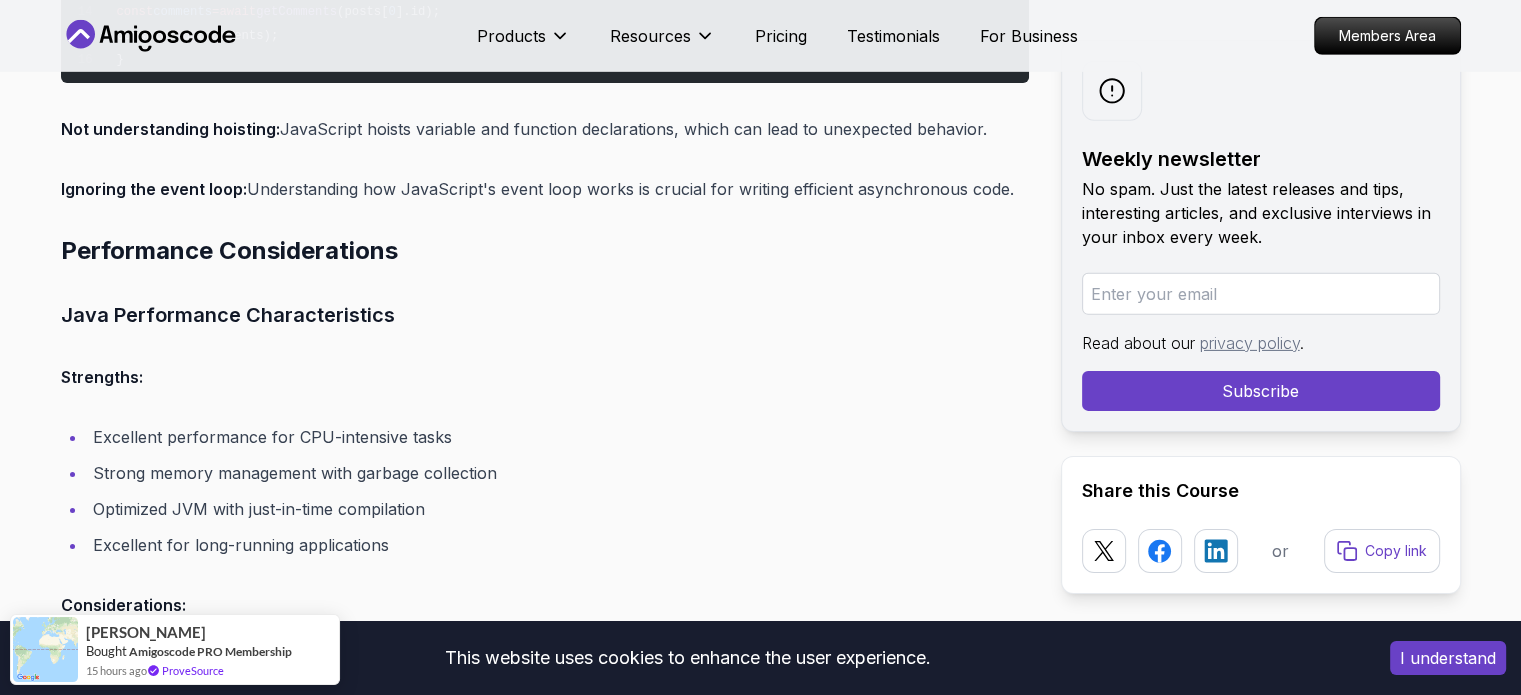 click on "Performance Considerations" at bounding box center [545, 251] 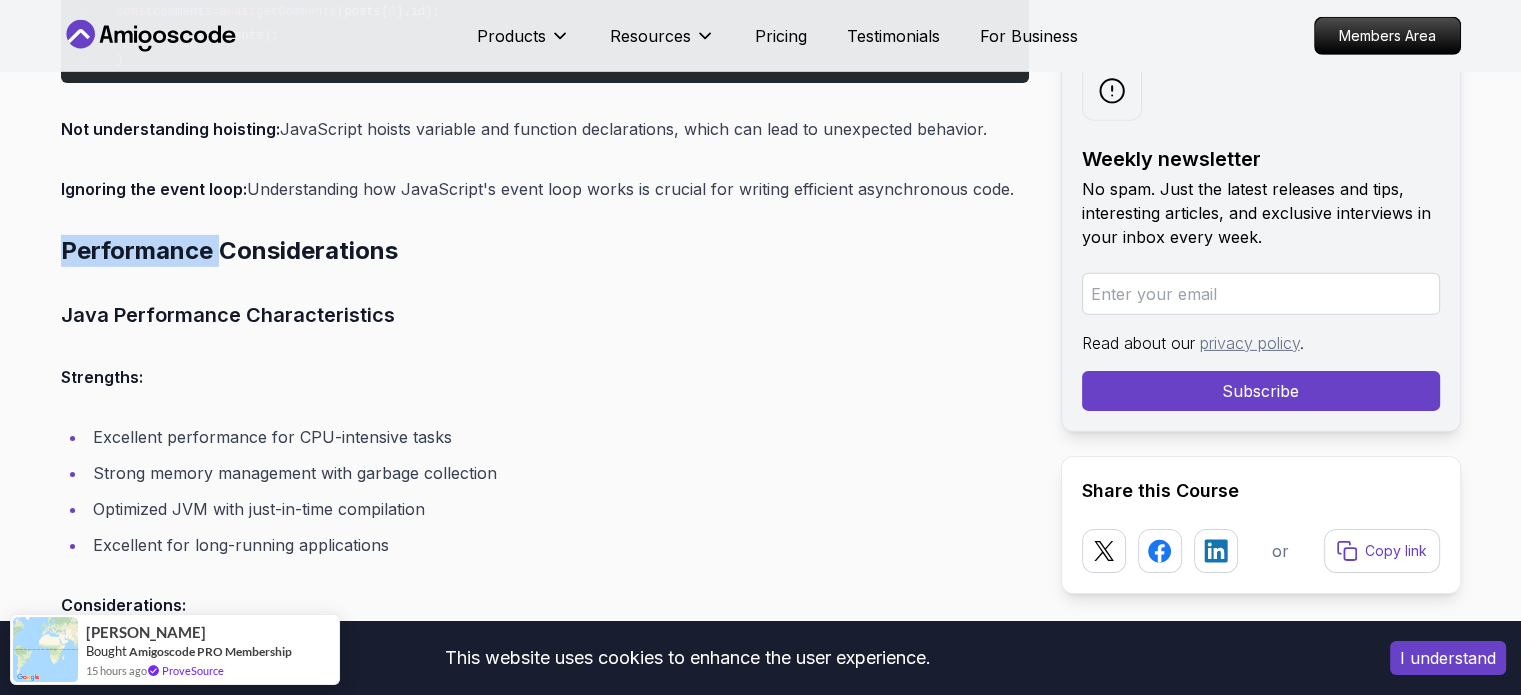 click on "Performance Considerations" at bounding box center (545, 251) 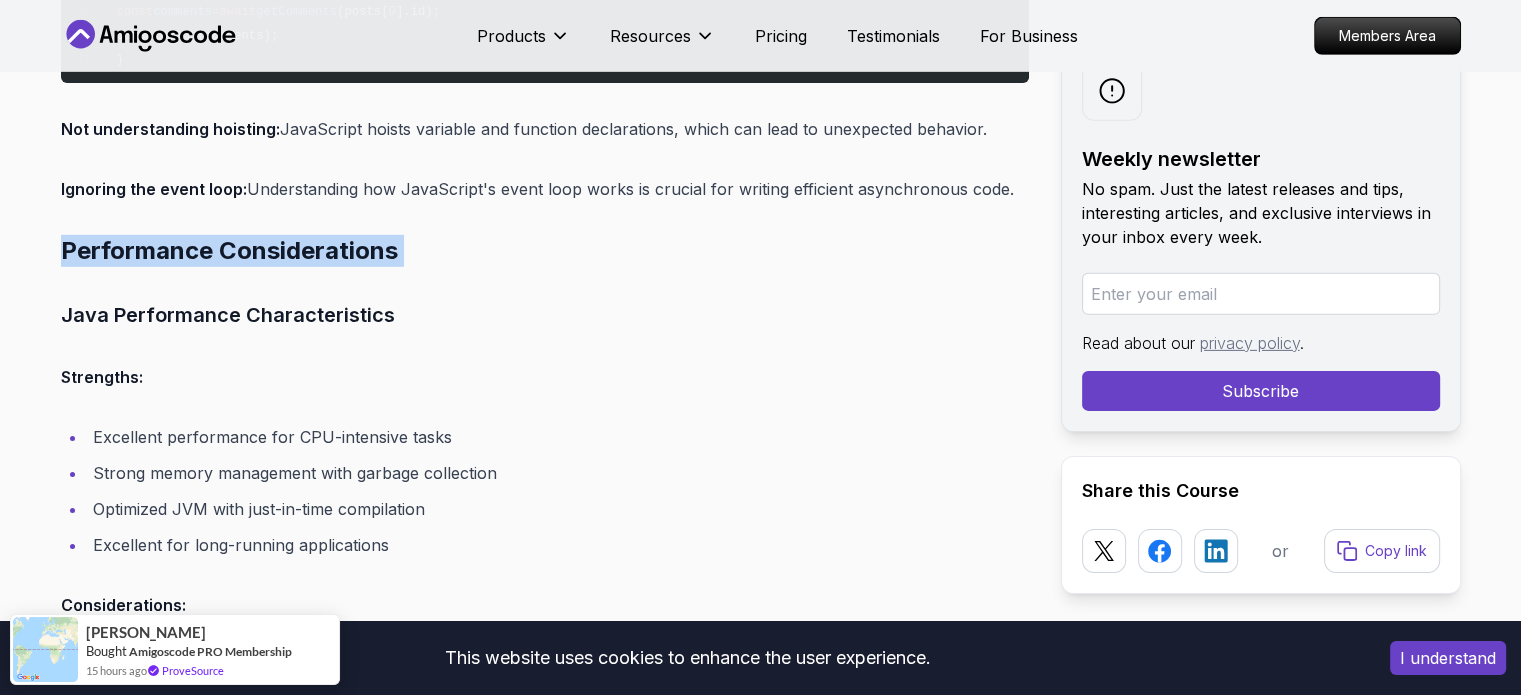 click on "Performance Considerations" at bounding box center (545, 251) 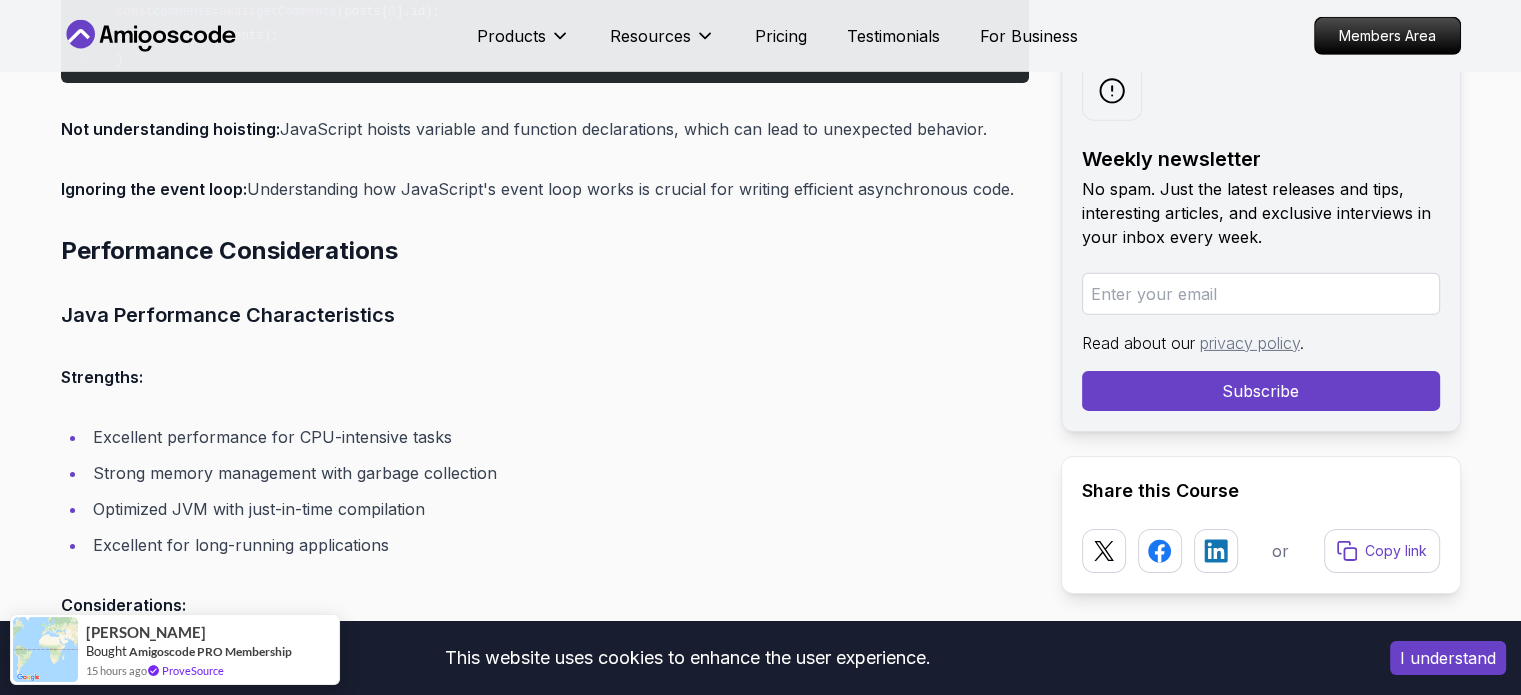 click on "Strengths:" at bounding box center [102, 377] 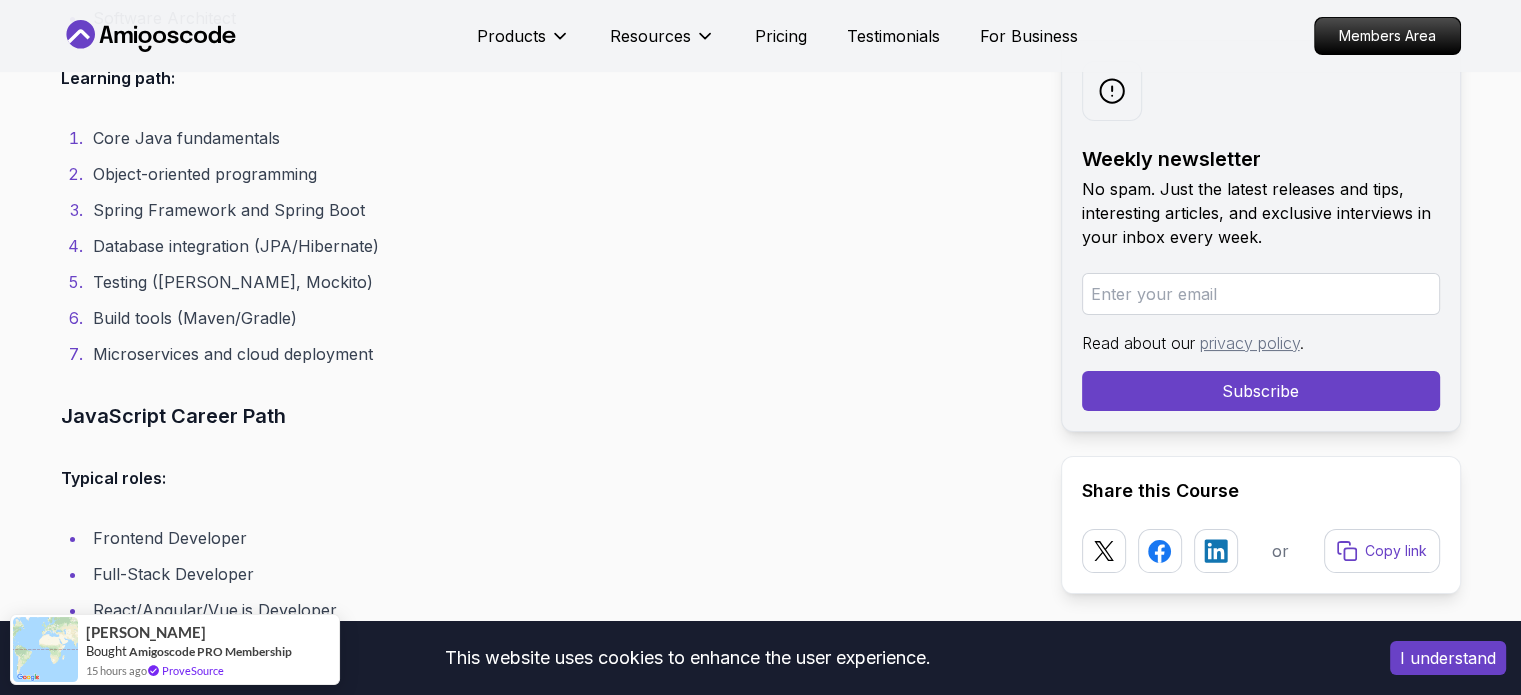scroll, scrollTop: 15500, scrollLeft: 0, axis: vertical 